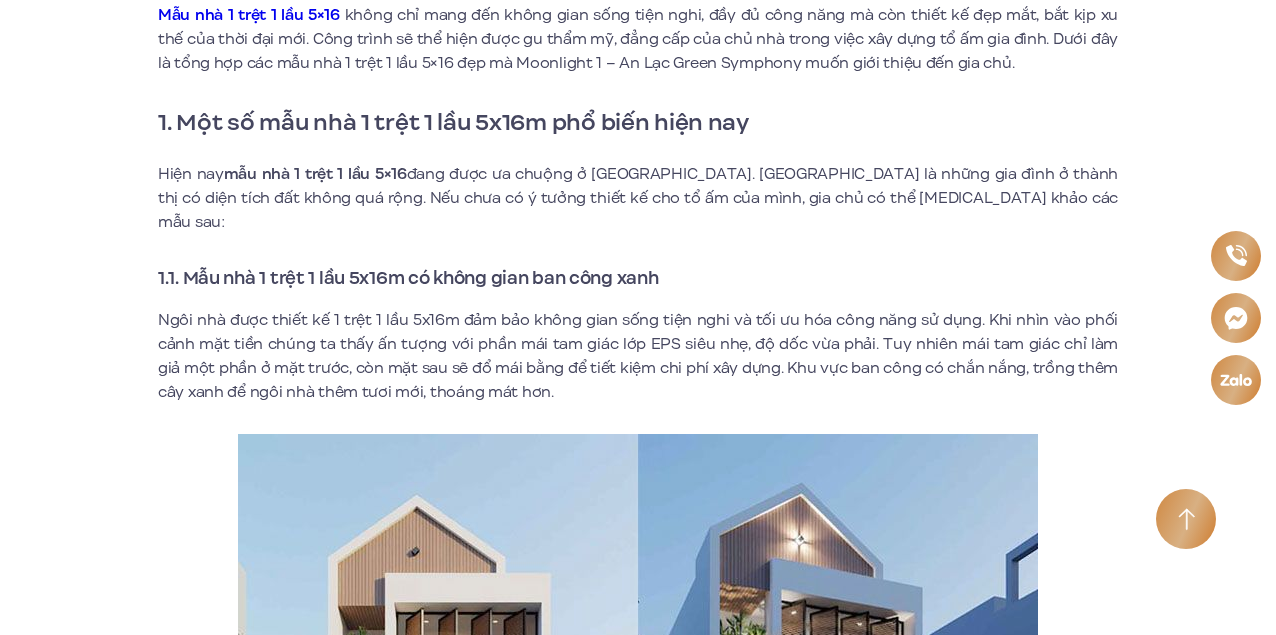 scroll, scrollTop: 0, scrollLeft: 0, axis: both 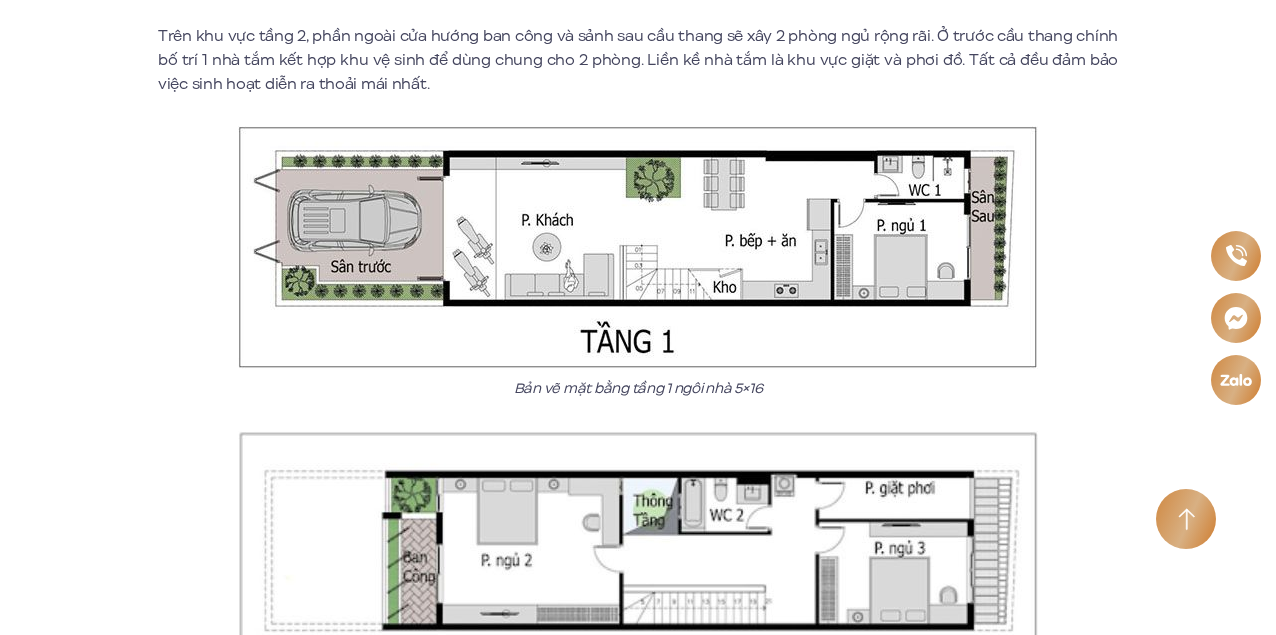 drag, startPoint x: 784, startPoint y: 217, endPoint x: 884, endPoint y: 214, distance: 100.04499 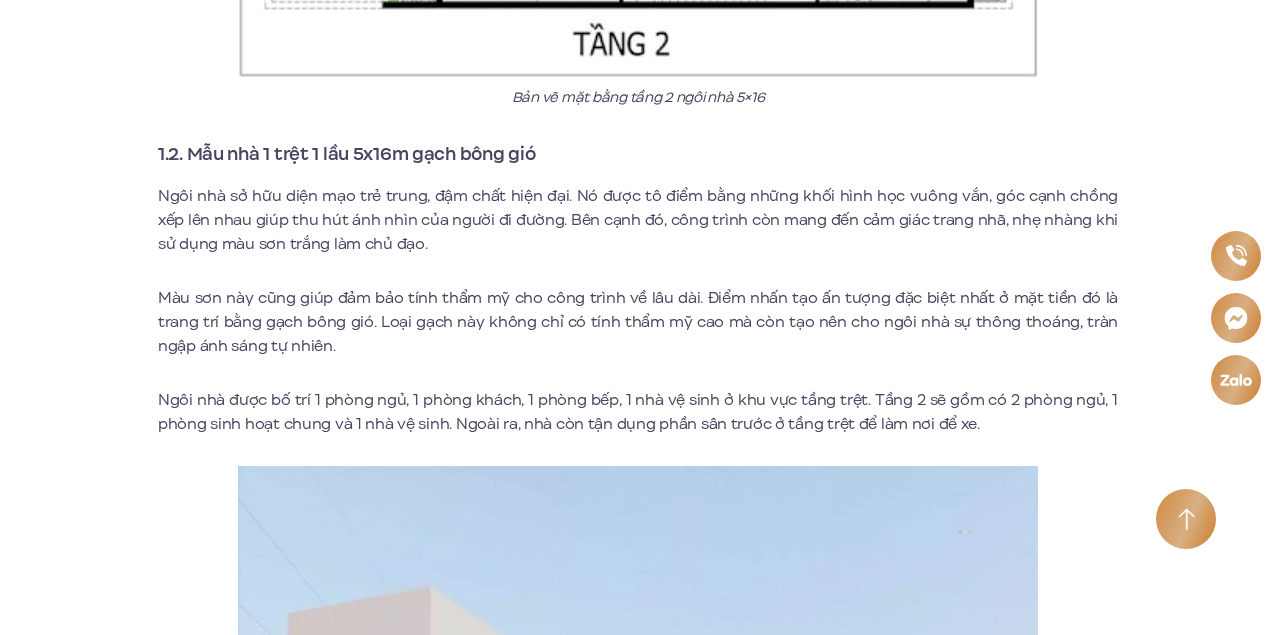 scroll, scrollTop: 2533, scrollLeft: 0, axis: vertical 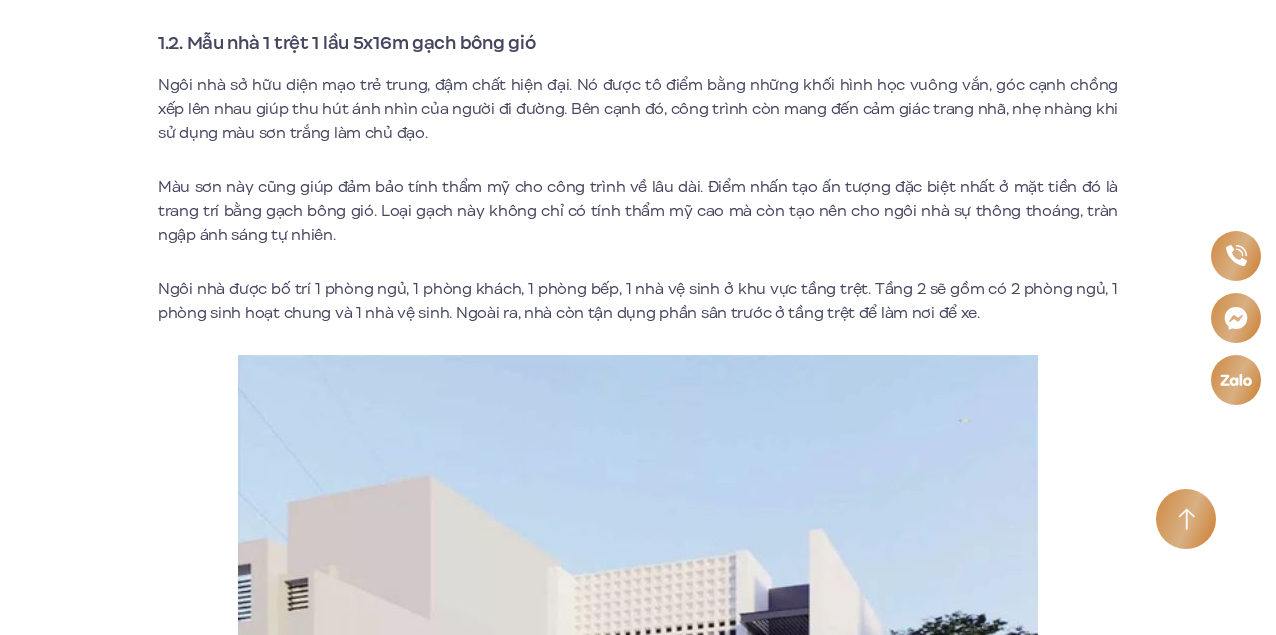click on "Ngôi nhà được bố trí 1 phòng ngủ, 1 phòng khách, 1 phòng bếp, 1 nhà vệ sinh ở khu vực tầng trệt. Tầng 2 sẽ gồm có 2 phòng ngủ, 1 phòng sinh hoạt chung và 1 nhà vệ sinh. Ngoài ra, nhà còn tận dụng phần sân trước ở tầng trệt để làm nơi để xe." at bounding box center (638, 301) 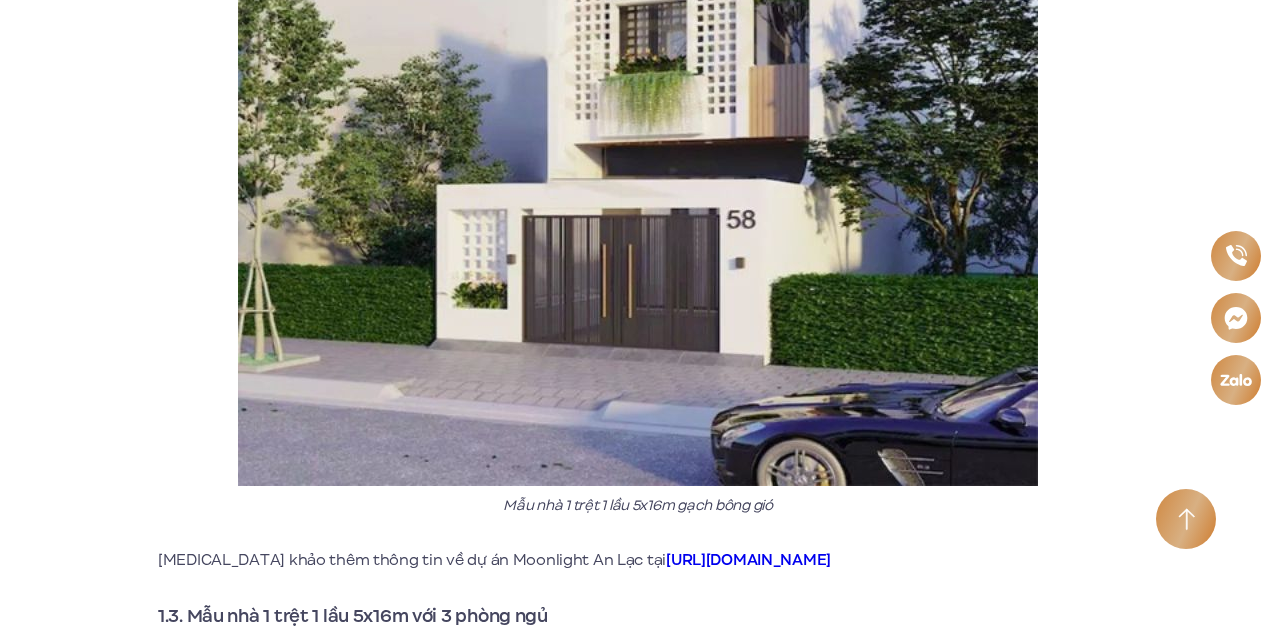 scroll, scrollTop: 3333, scrollLeft: 0, axis: vertical 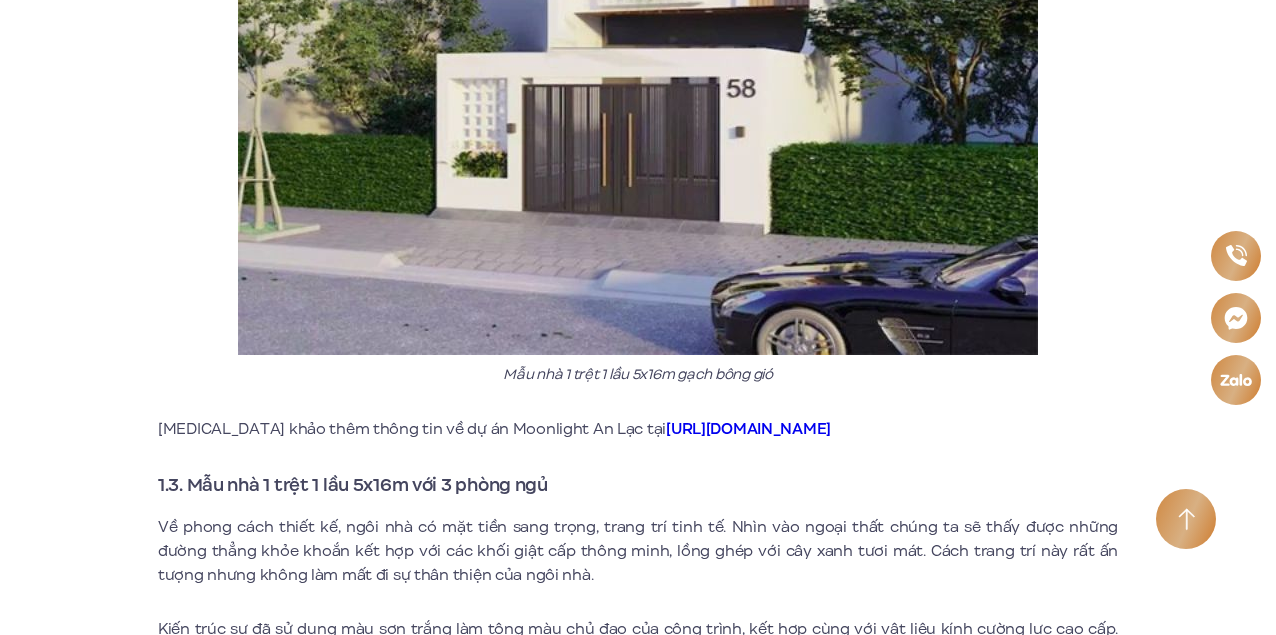 click on "Mẫu nhà 1 trệt 1 lầu 5x16m gạch bông gió" at bounding box center (638, 374) 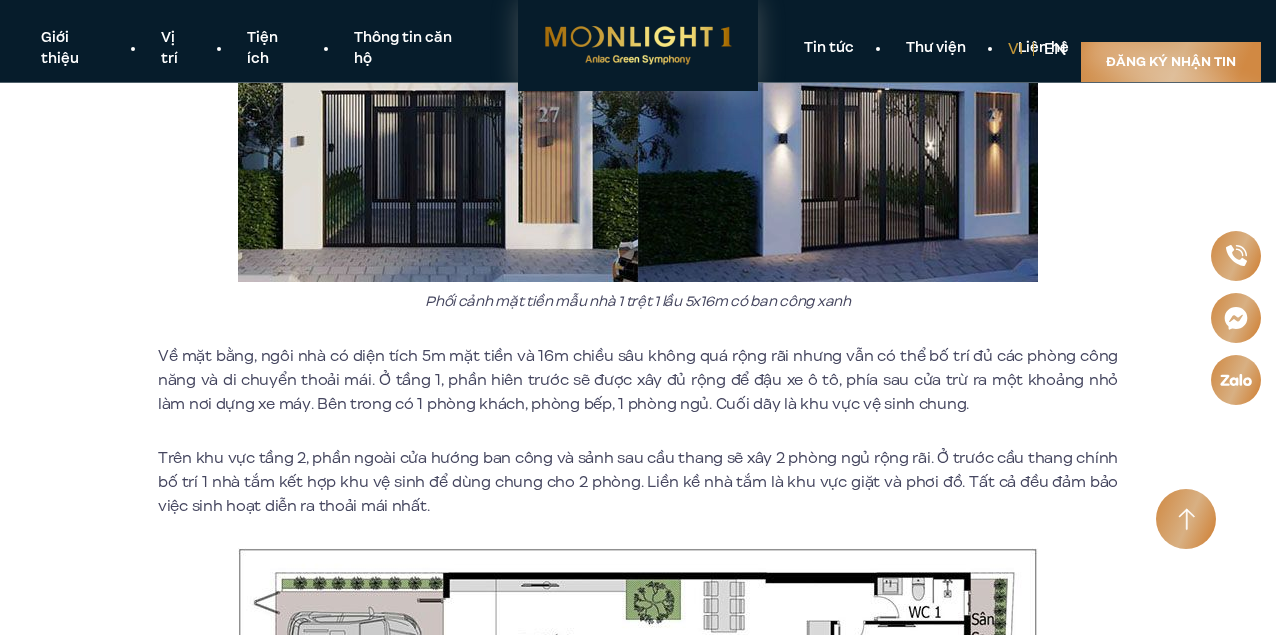 scroll, scrollTop: 1266, scrollLeft: 0, axis: vertical 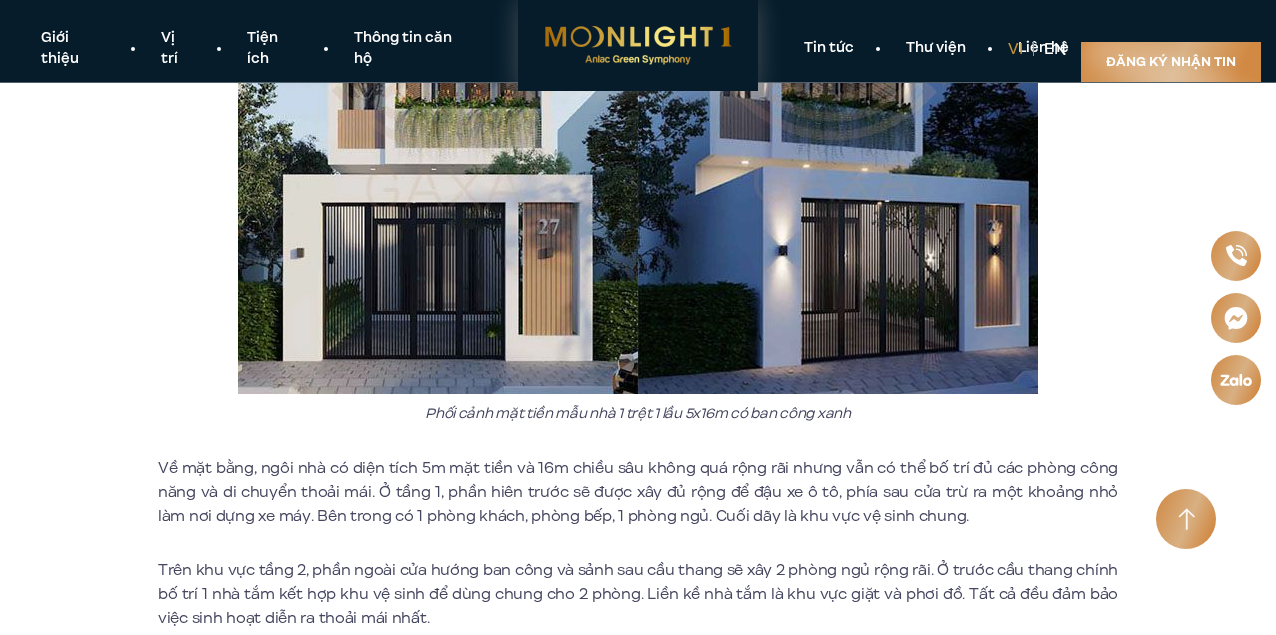 drag, startPoint x: 840, startPoint y: 494, endPoint x: 877, endPoint y: 491, distance: 37.12142 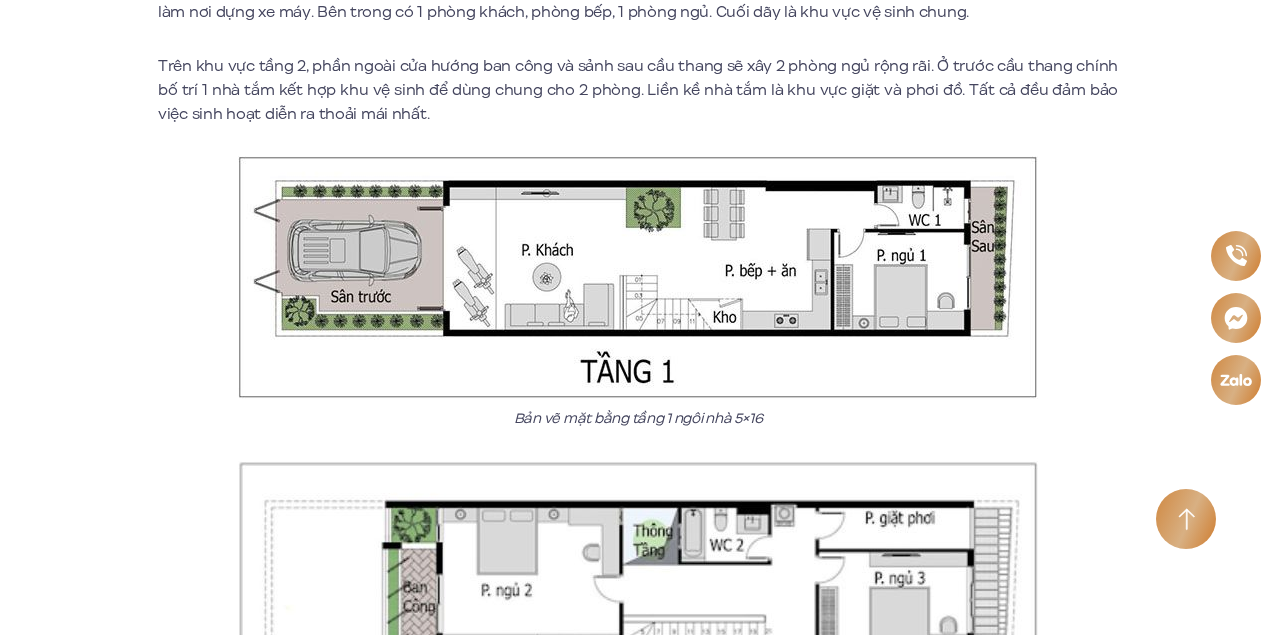 scroll, scrollTop: 1800, scrollLeft: 0, axis: vertical 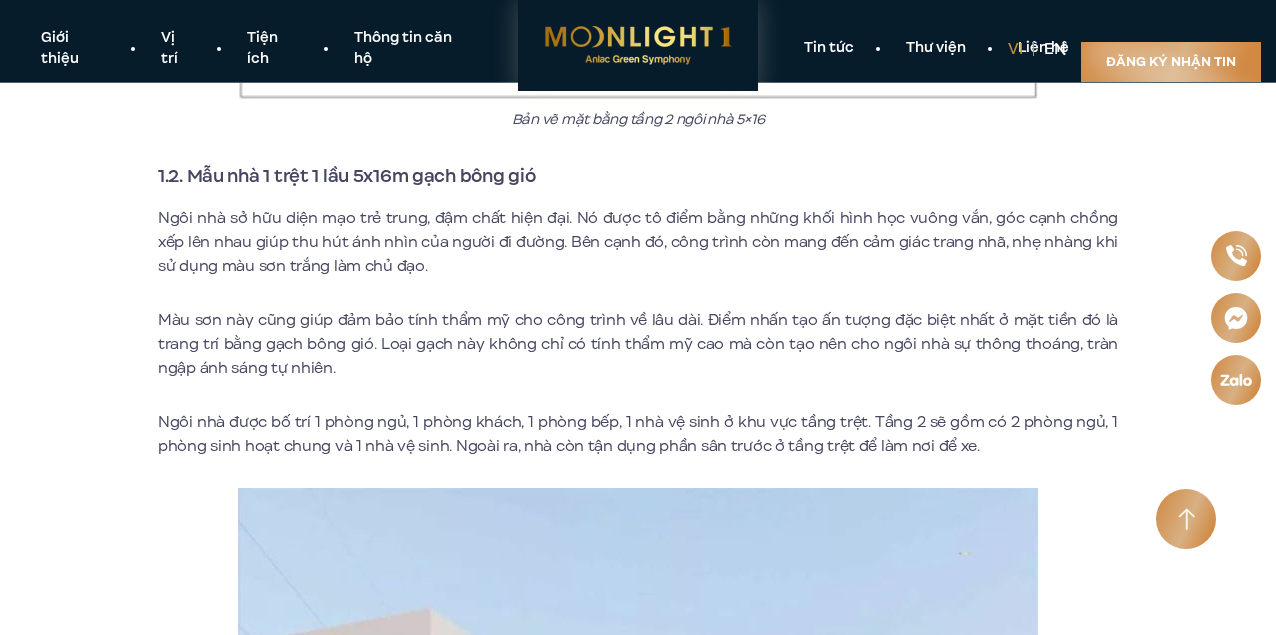 click on "Ngôi nhà sở hữu diện mạo trẻ trung, đậm chất hiện đại. Nó được tô điểm bằng những khối hình học vuông vắn, góc cạnh chồng xếp lên nhau giúp thu hút ánh nhìn của người đi đường. Bên cạnh đó, công trình còn mang đến cảm giác trang nhã, nhẹ nhàng khi sử dụng màu sơn trắng làm chủ đạo." at bounding box center (638, 242) 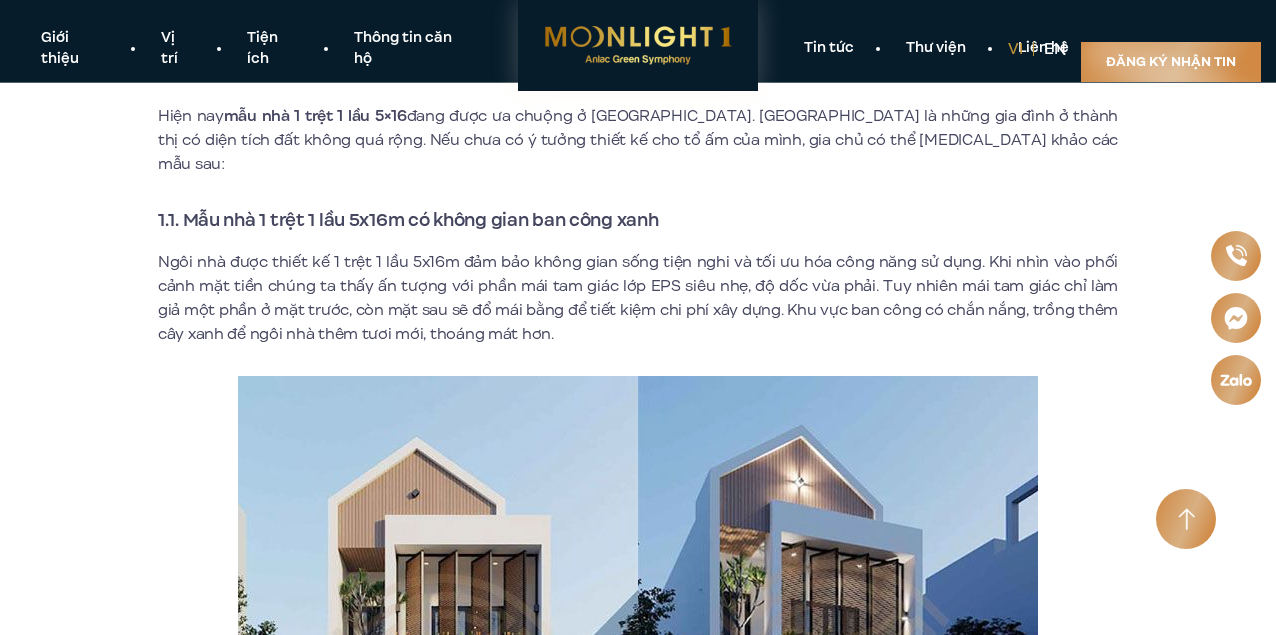 scroll, scrollTop: 600, scrollLeft: 0, axis: vertical 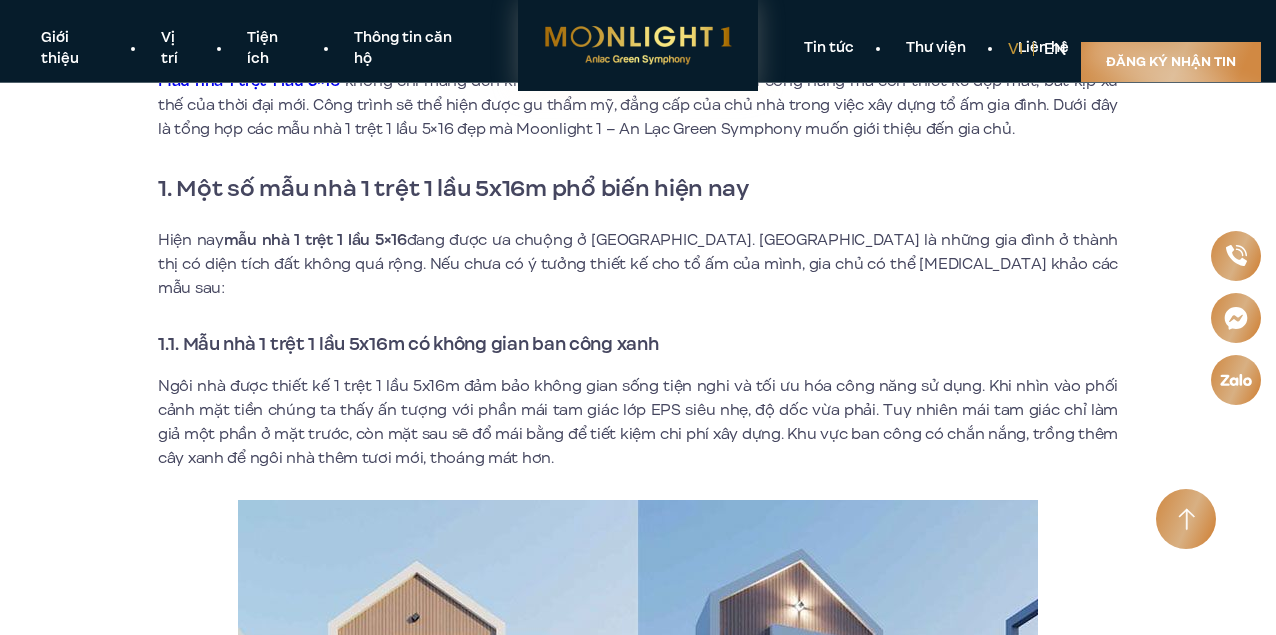 click on "1.1. Mẫu nhà 1 trệt 1 lầu 5x16m có không gian ban công xanh" at bounding box center (638, 344) 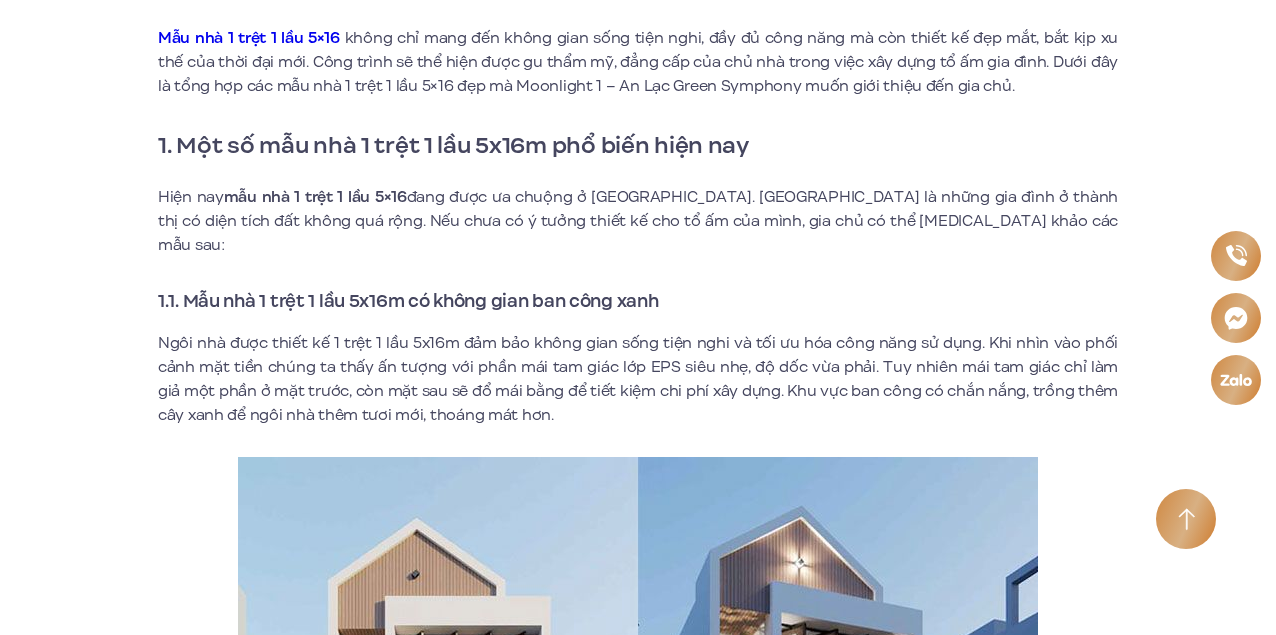 scroll, scrollTop: 666, scrollLeft: 0, axis: vertical 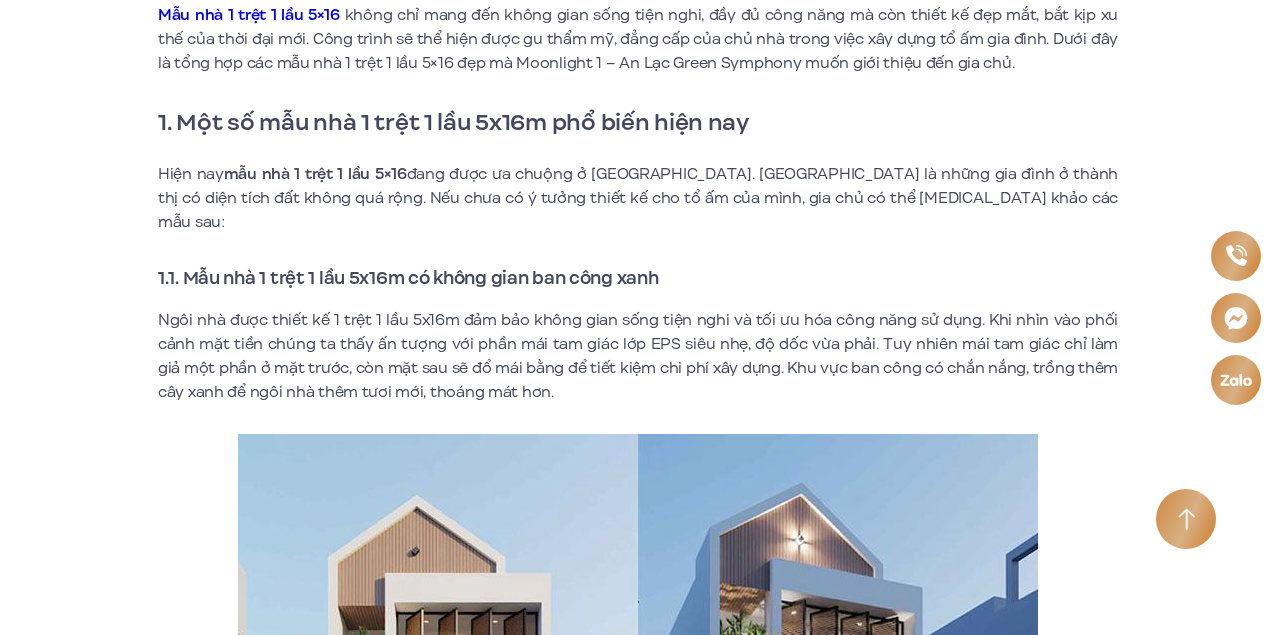 click on "Ngôi nhà được thiết kế 1 trệt 1 lầu 5x16m đảm bảo không gian sống tiện nghi và tối ưu hóa công năng sử dụng. Khi nhìn vào phối cảnh mặt tiền chúng ta thấy ấn tượng với phần mái tam giác lớp EPS siêu nhẹ, độ dốc vừa phải. Tuy nhiên mái tam giác chỉ làm giả một phần ở mặt trước, còn mặt sau sẽ đổ mái bằng để tiết kiệm chi phí xây dựng. Khu vực ban công có chắn nắng, trồng thêm cây xanh để ngôi nhà thêm tươi mới, thoáng mát hơn." at bounding box center [638, 356] 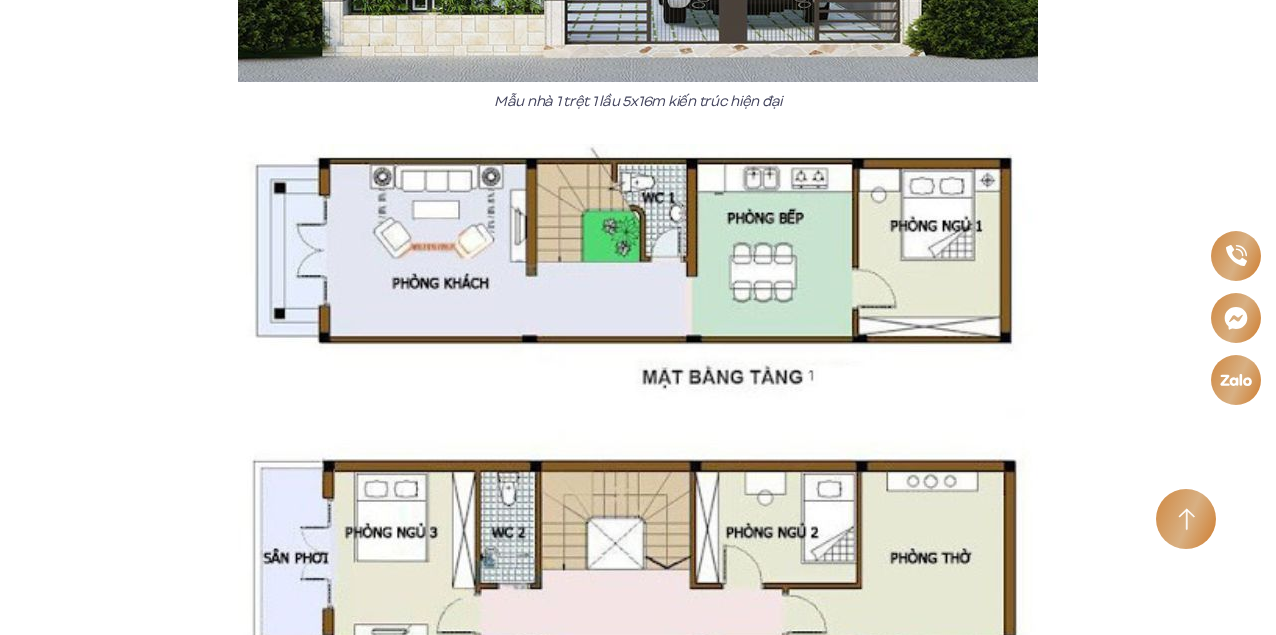 scroll, scrollTop: 11600, scrollLeft: 0, axis: vertical 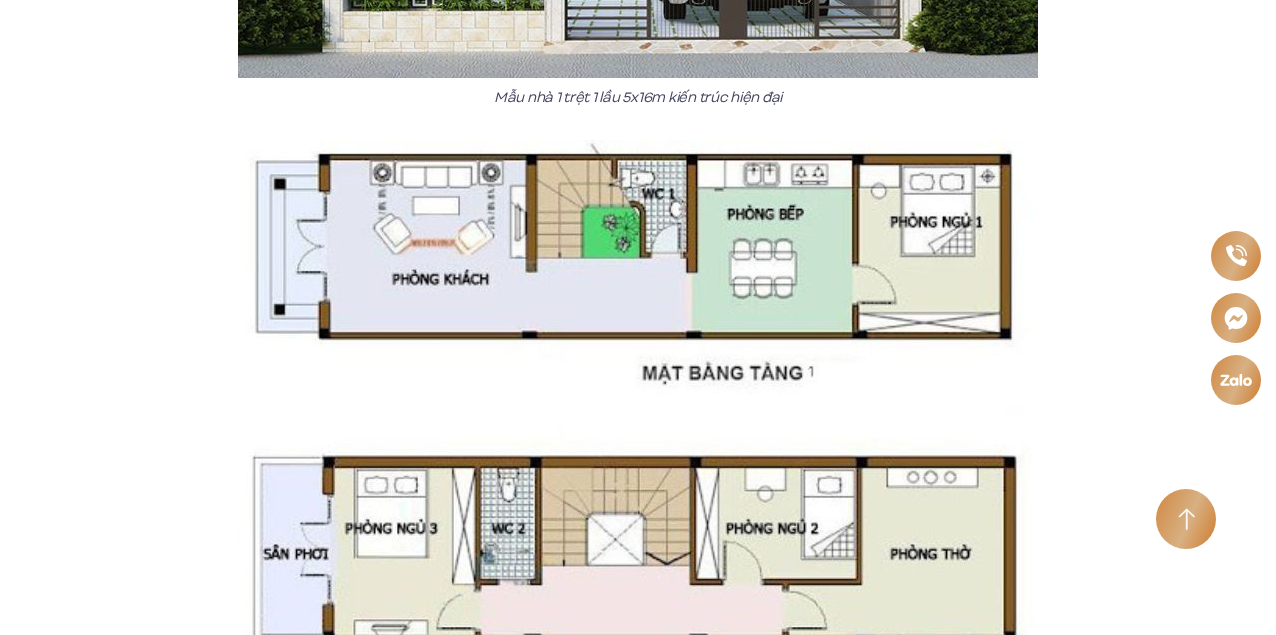 click at bounding box center [638, 418] 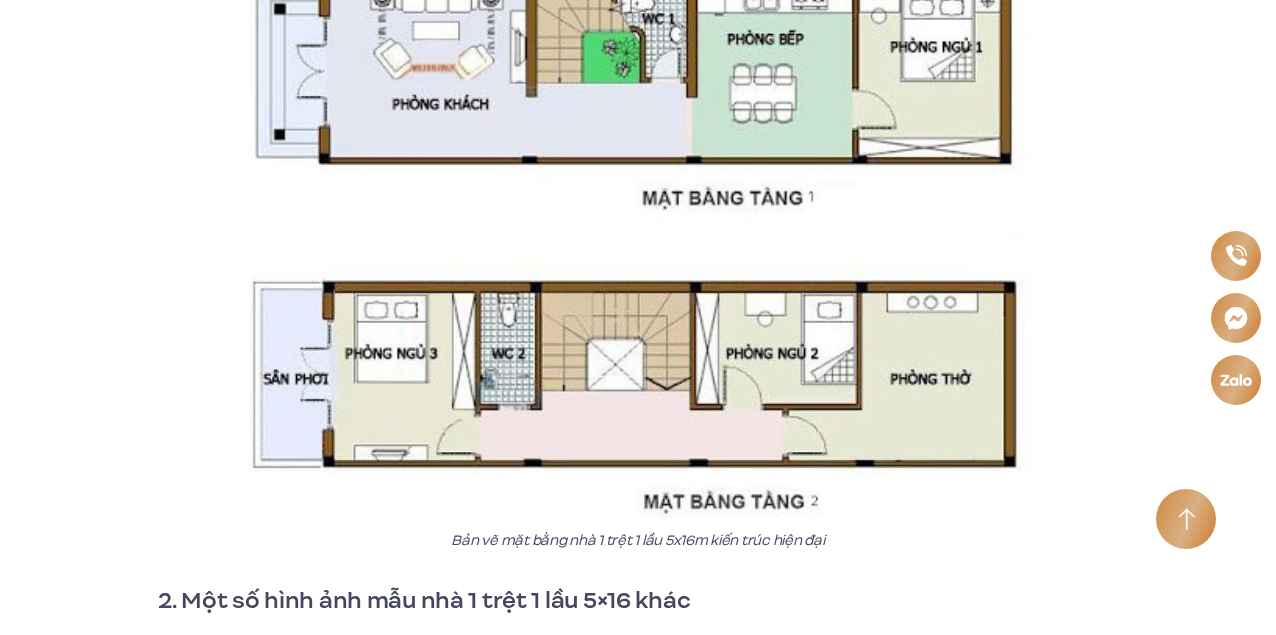 scroll, scrollTop: 11800, scrollLeft: 0, axis: vertical 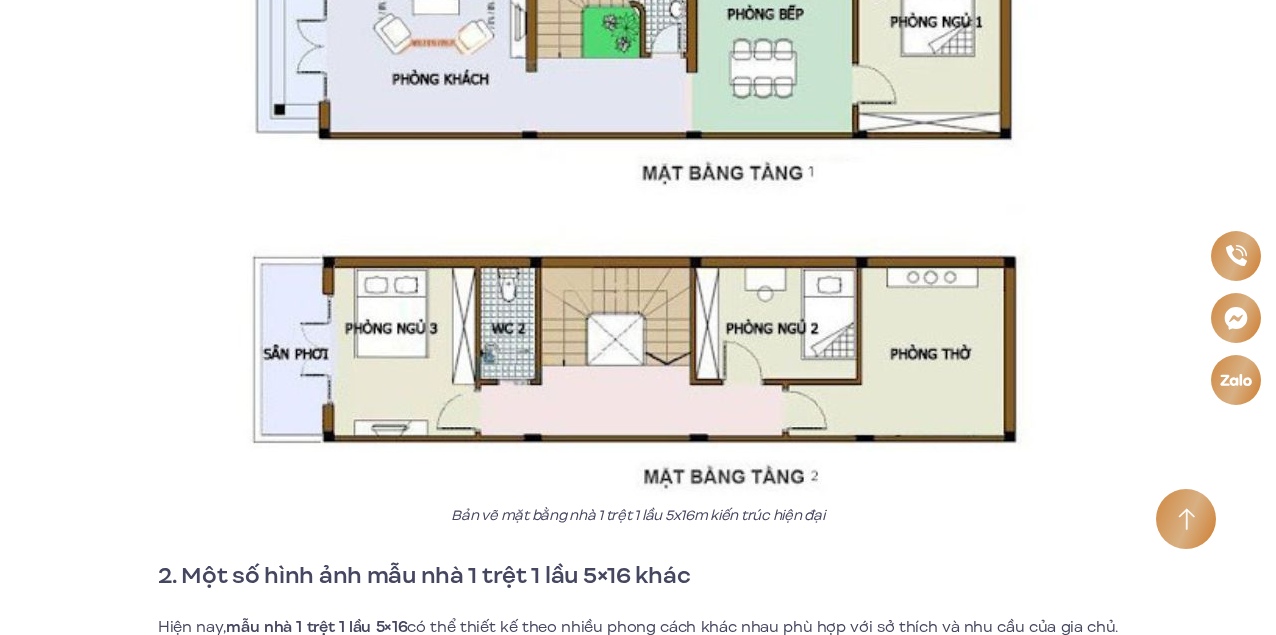 click at bounding box center (638, 218) 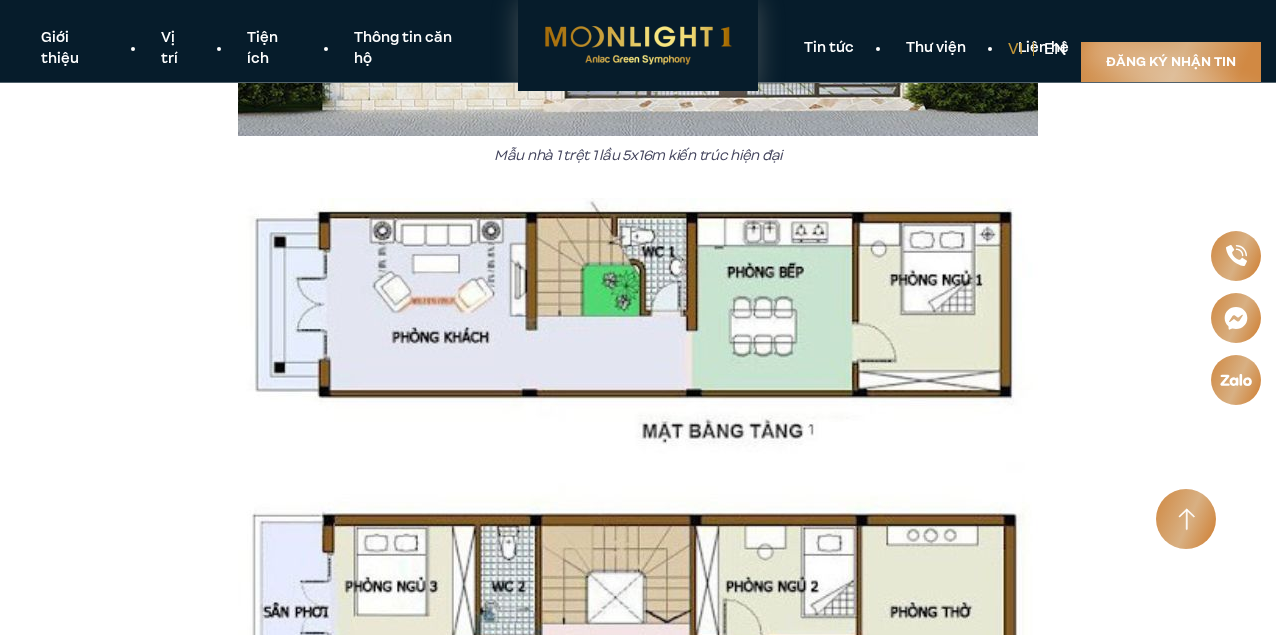 scroll, scrollTop: 11533, scrollLeft: 0, axis: vertical 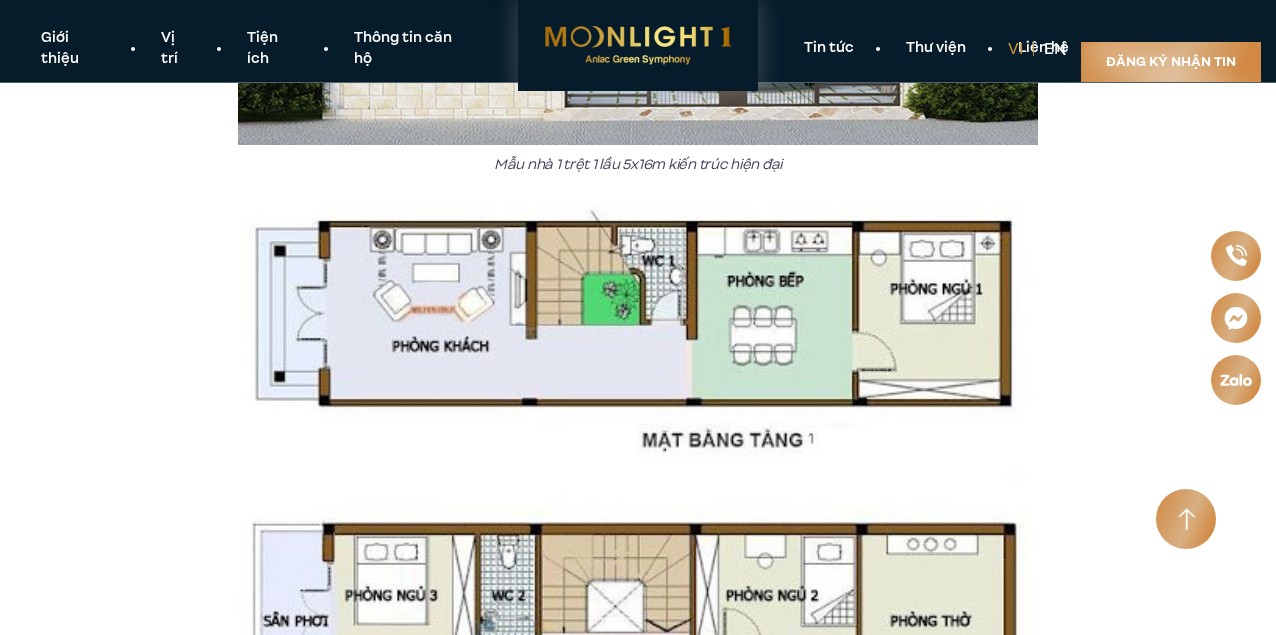 click at bounding box center (638, 485) 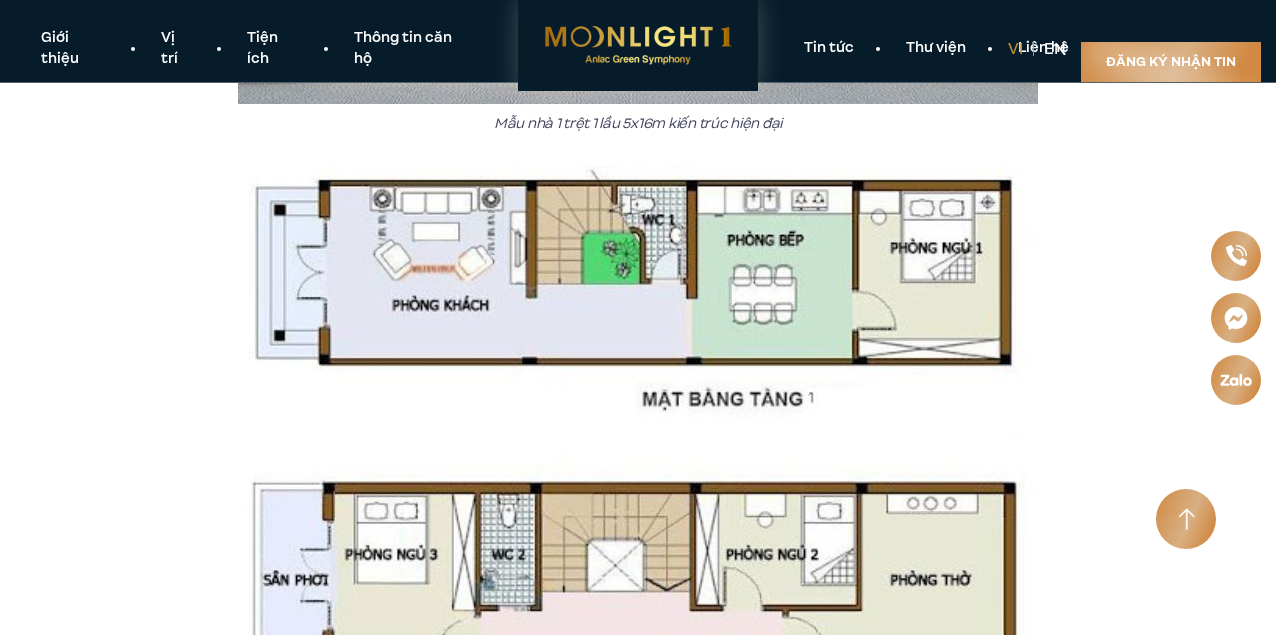 scroll, scrollTop: 11533, scrollLeft: 0, axis: vertical 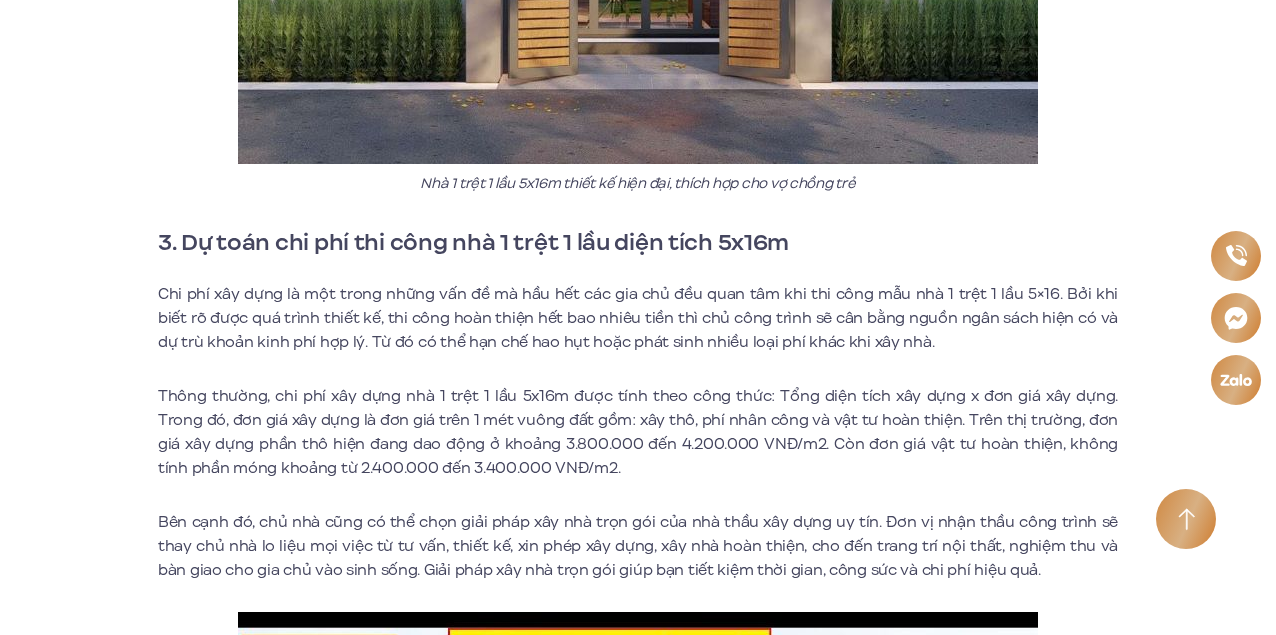 click on "Chi phí xây dựng là một trong những vấn đề mà hầu hết các gia chủ đều quan tâm khi thi công mẫu nhà 1 trệt 1 lầu 5×16. Bởi khi biết rõ được quá trình thiết kế, thi công hoàn thiện hết bao nhiêu tiền thì chủ công trình sẽ cân bằng nguồn ngân sách hiện có và dự trù khoản kinh phí hợp lý. Từ đó có thể hạn chế hao hụt hoặc phát sinh nhiều loại phí khác khi xây nhà." at bounding box center (638, 318) 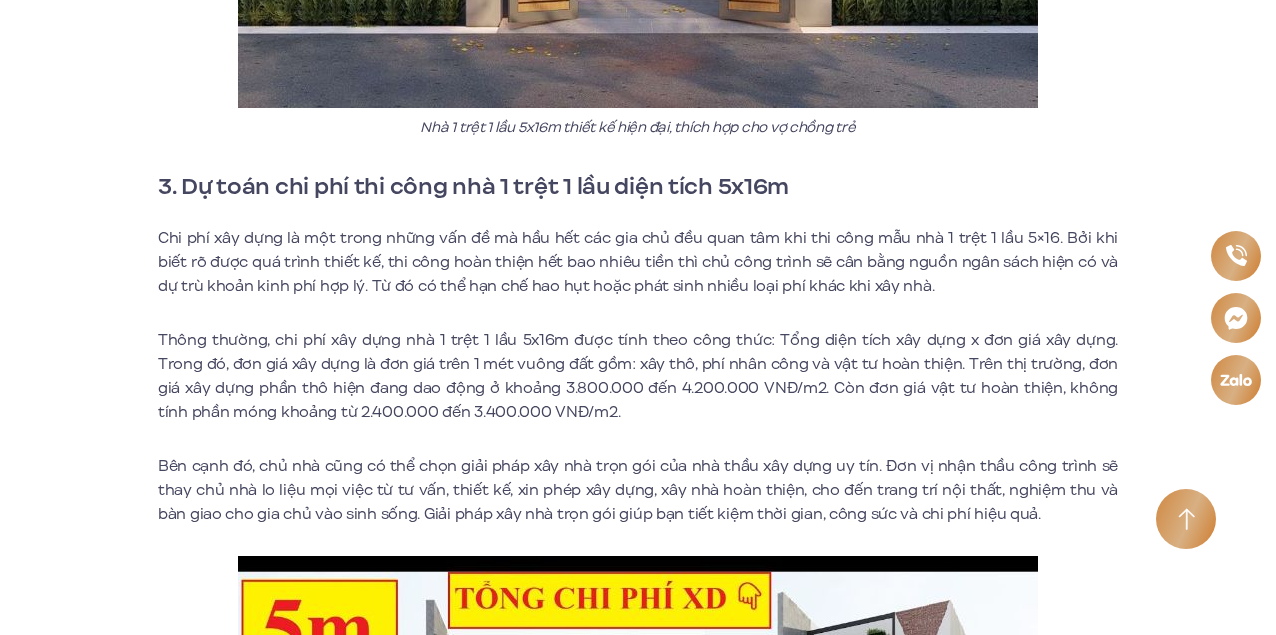 scroll, scrollTop: 15733, scrollLeft: 0, axis: vertical 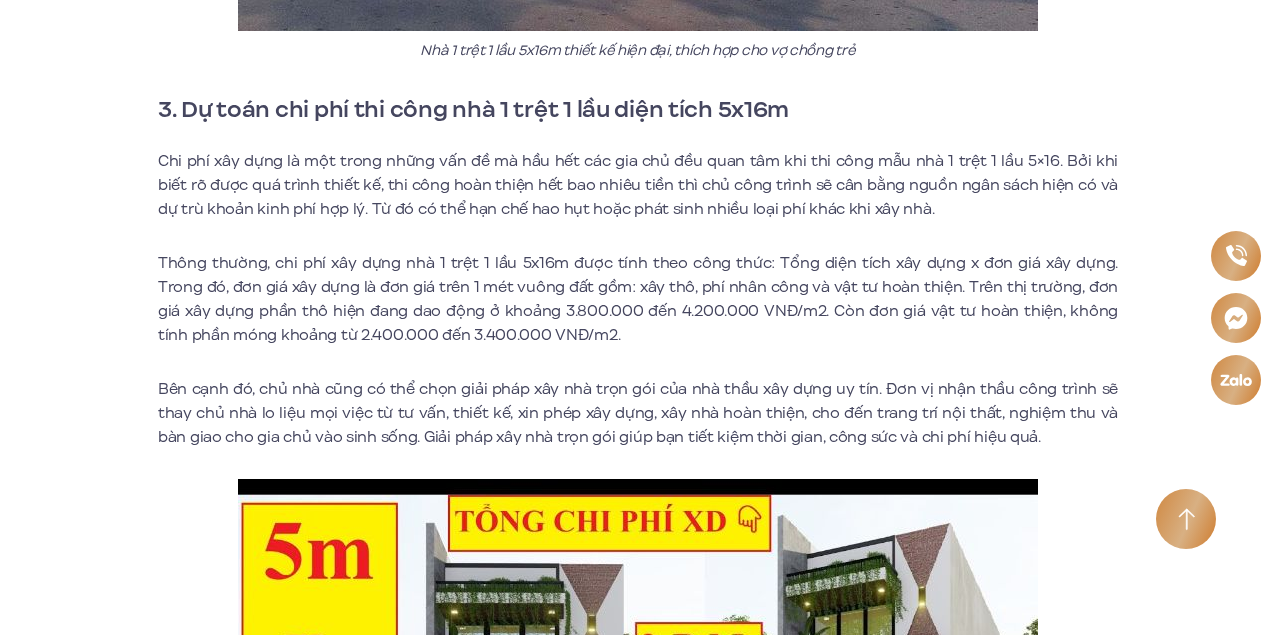 click on "Thông thường, chi phí xây dựng nhà 1 trệt 1 lầu 5x16m được tính theo công thức: Tổng diện tích xây dựng x đơn giá xây dựng. Trong đó, đơn giá xây dựng là đơn giá trên 1 mét vuông đất gồm: xây thô, phí nhân công và vật tư hoàn thiện. Trên thị trường, đơn giá xây dựng phần thô hiện đang dao động ở khoảng 3.800.000 đến 4.200.000 VNĐ/m2. Còn đơn giá vật tư hoàn thiện, không tính phần móng khoảng từ 2.400.000 đến 3.400.000 VNĐ/m2." at bounding box center (638, 299) 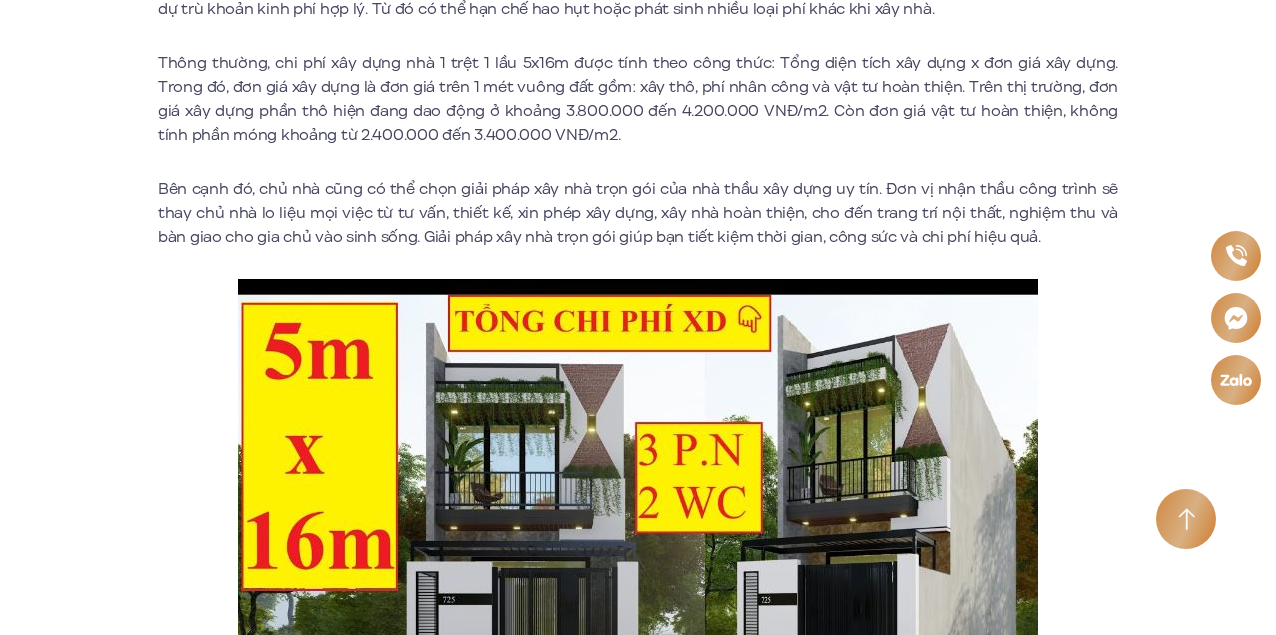 scroll, scrollTop: 16133, scrollLeft: 0, axis: vertical 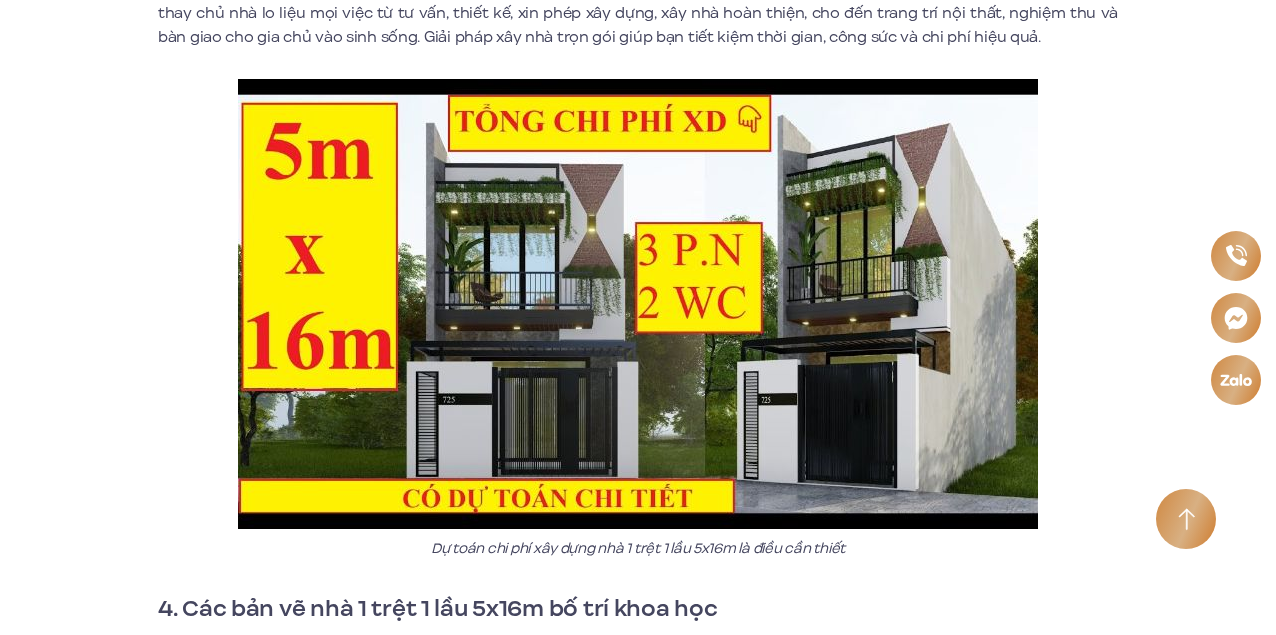 click at bounding box center [638, 304] 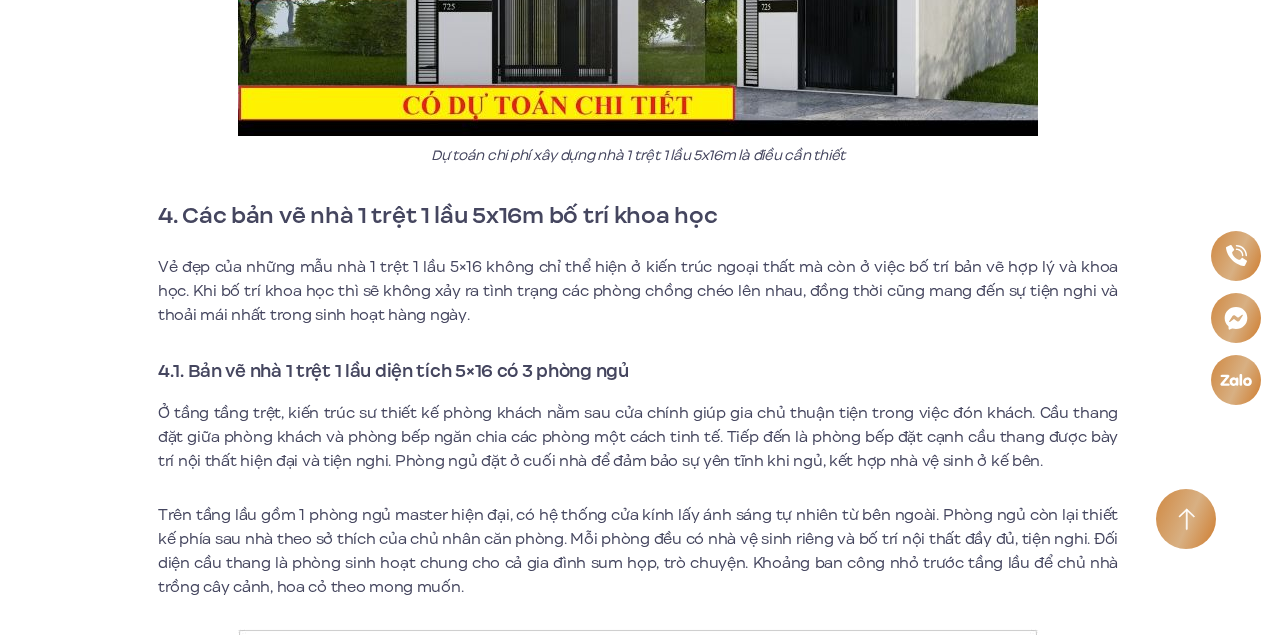 scroll, scrollTop: 16533, scrollLeft: 0, axis: vertical 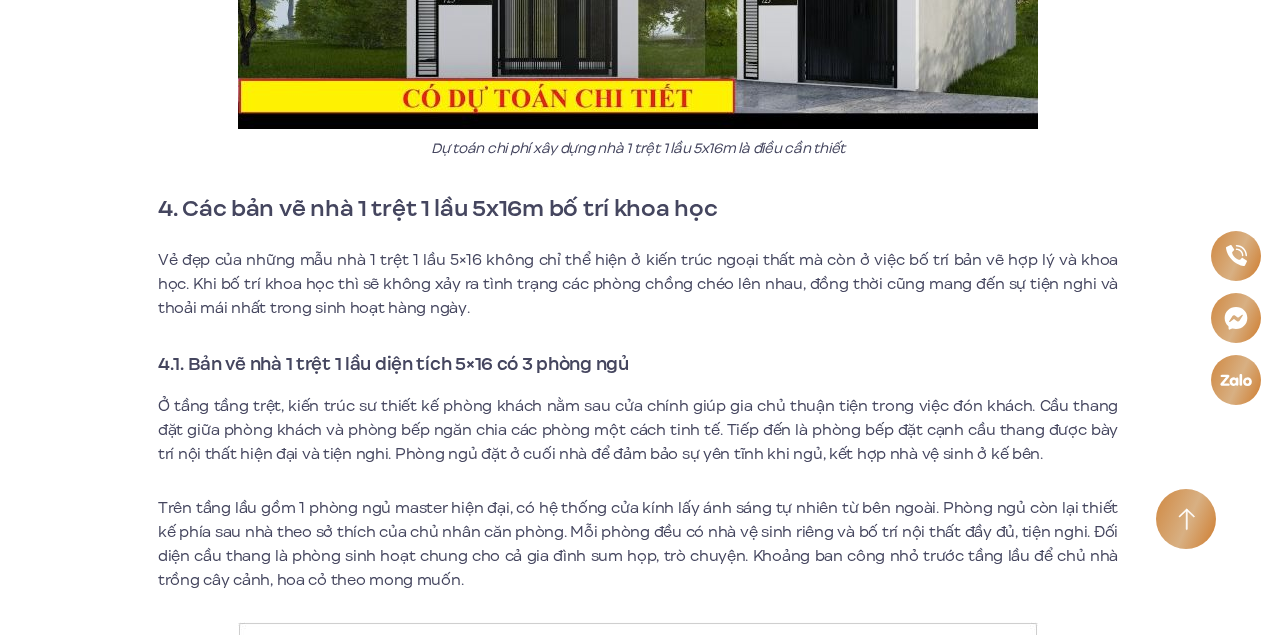 click on "4. Các bản vẽ nhà 1 trệt 1 lầu 5x16m bố trí khoa học" at bounding box center (638, 209) 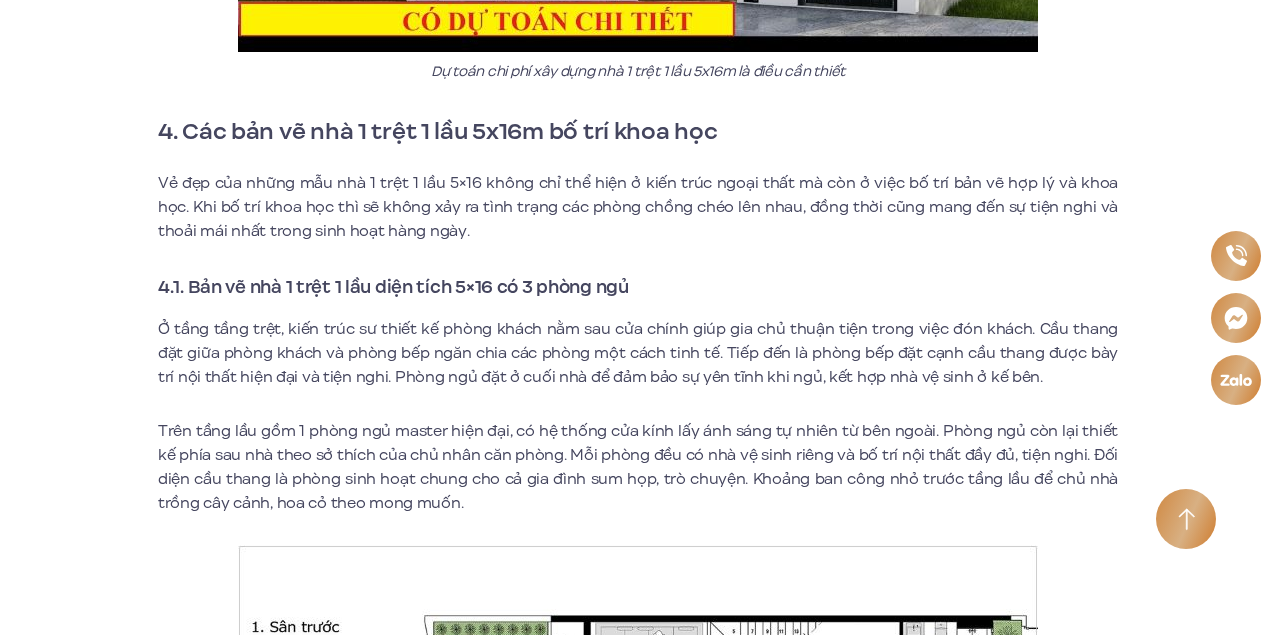 scroll, scrollTop: 16733, scrollLeft: 0, axis: vertical 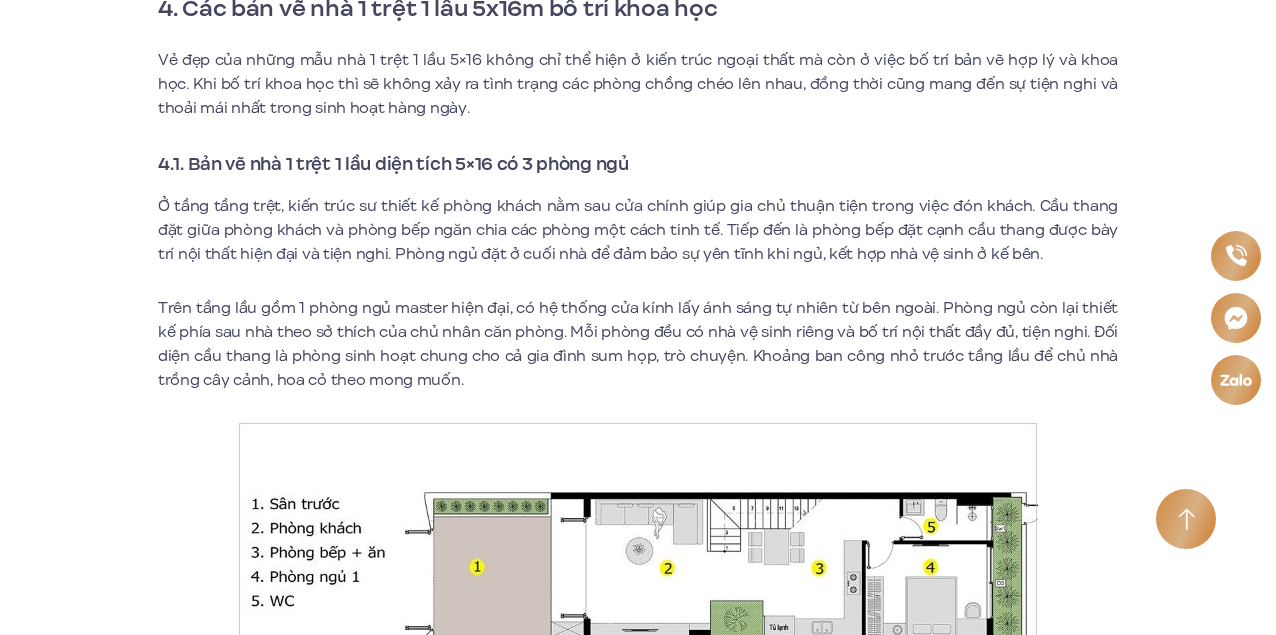 click on "4.1. Bản vẽ nhà 1 trệt 1 lầu diện tích 5×16 có 3 phòng ngủ" at bounding box center (638, 164) 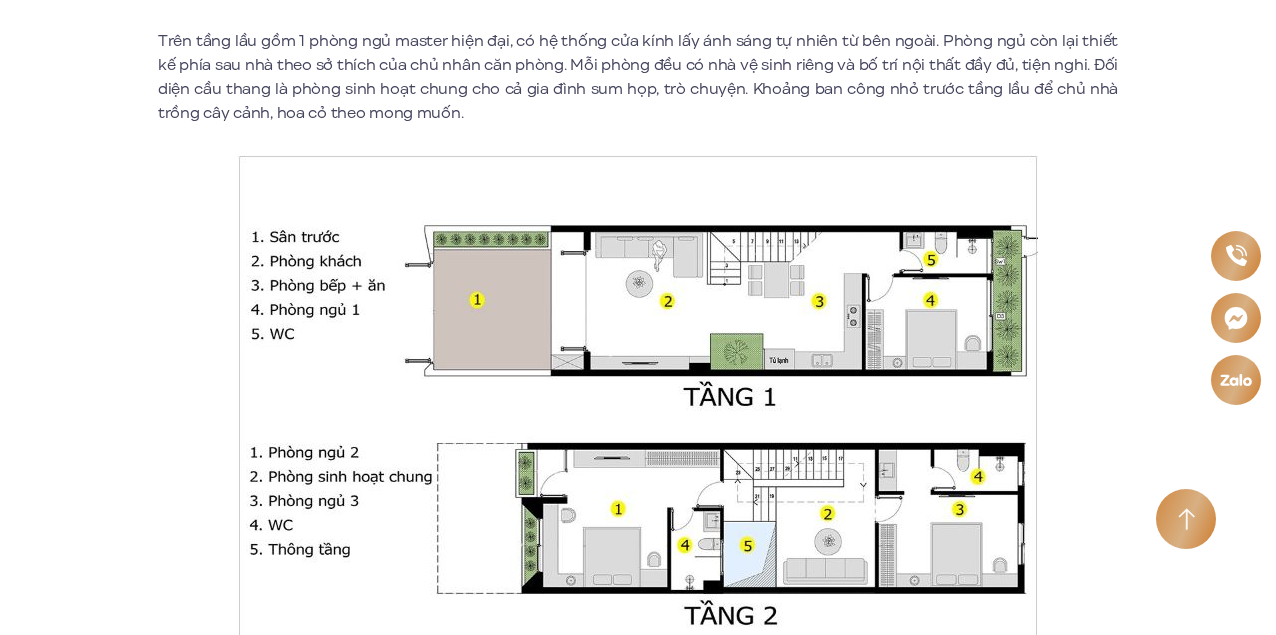 click at bounding box center (638, 421) 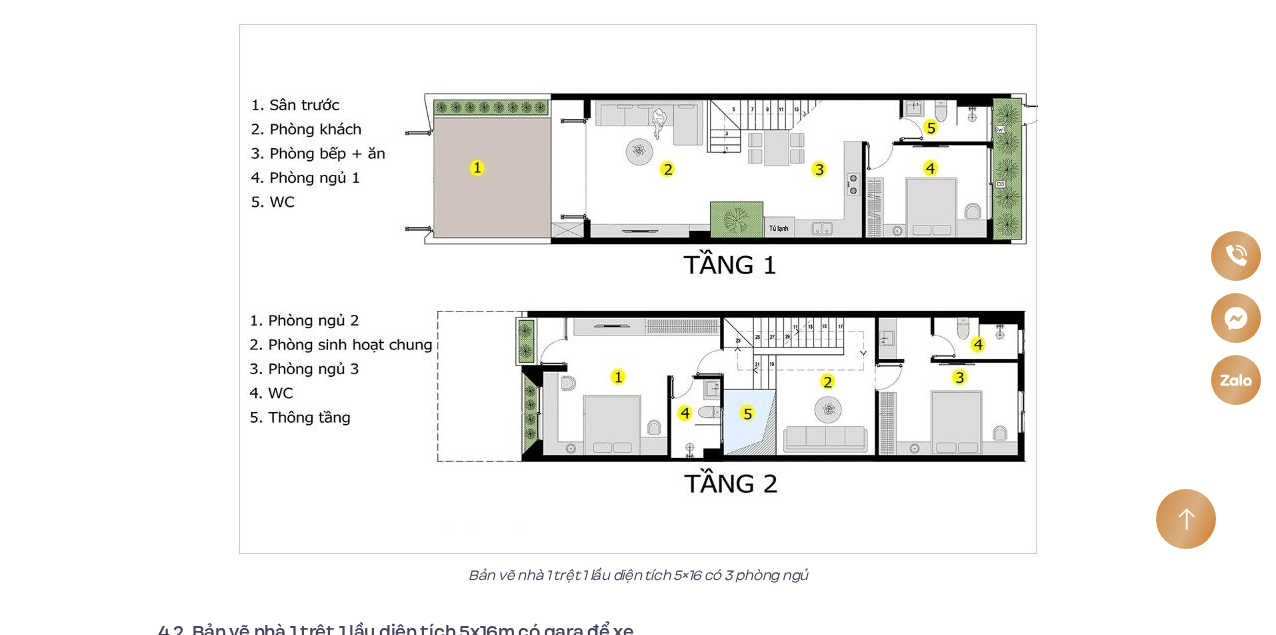 scroll, scrollTop: 17133, scrollLeft: 0, axis: vertical 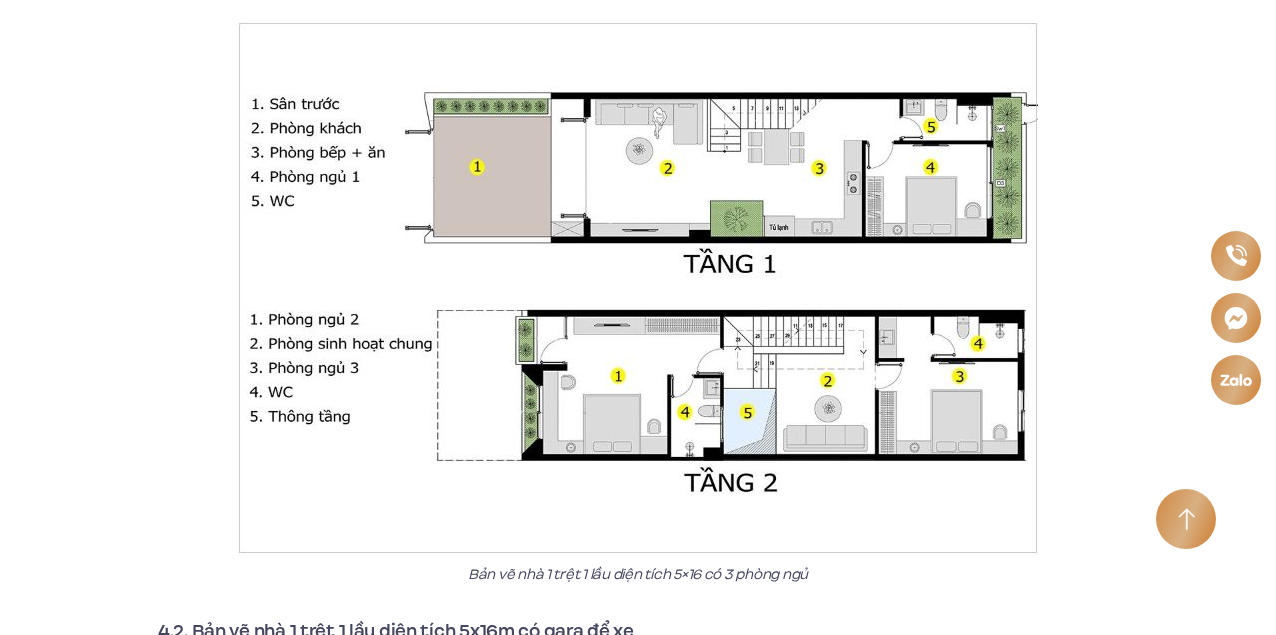 click at bounding box center (638, 288) 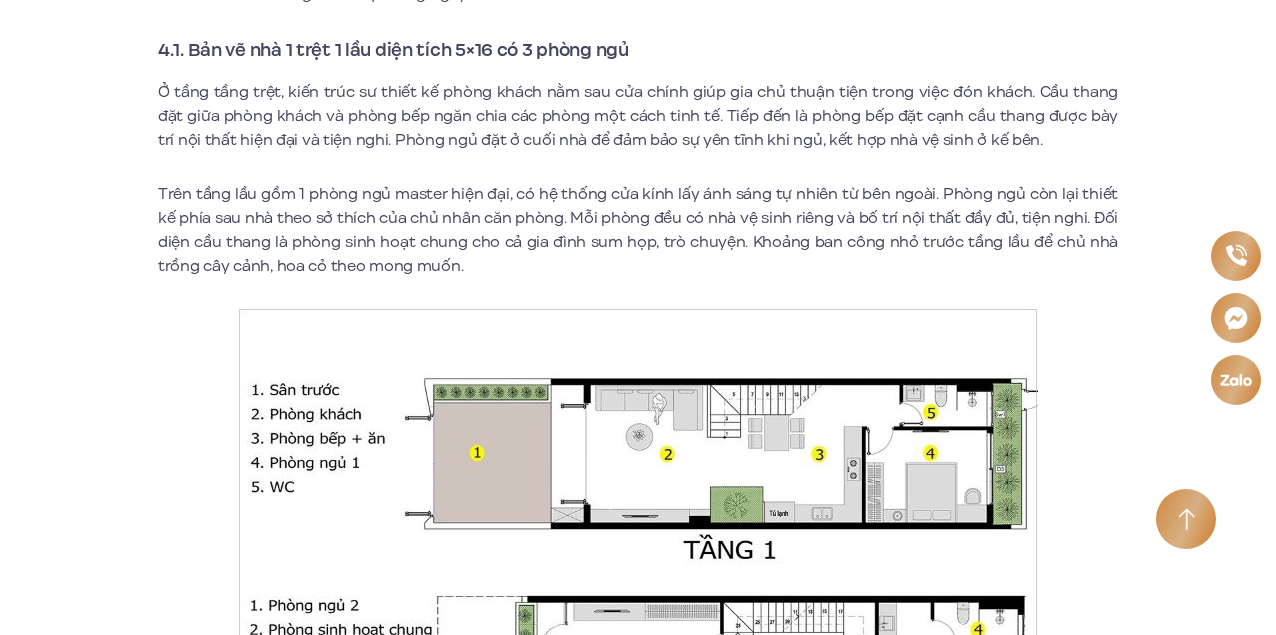 scroll, scrollTop: 17000, scrollLeft: 0, axis: vertical 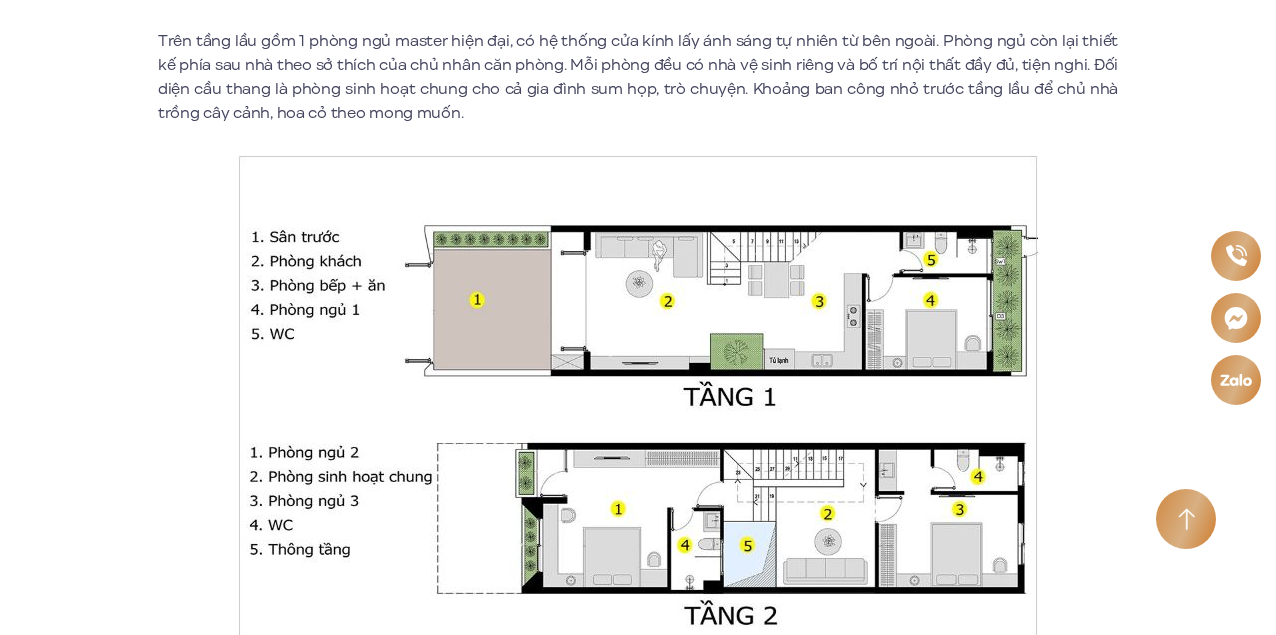 click on "Mẫu nhà 1 trệt 1 lầu 5×16   không chỉ mang đến không gian sống tiện nghi, đầy đủ công năng mà còn thiết kế đẹp mắt, bắt kịp xu thế của thời đại mới. Công trình sẽ thể hiện được gu thẩm mỹ, đẳng cấp của chủ nhà trong việc xây dựng tổ ấm gia đình. Dưới đây là tổng hợp các mẫu nhà 1 trệt 1 lầu 5×16 đẹp mà Moonlight 1 – An Lạc Green Symphony muốn giới thiệu đến gia chủ.
1. Một số mẫu nhà 1 trệt 1 lầu 5x16m phổ biến hiện nay
Hiện nay  mẫu nhà 1 trệt 1 lầu 5×16  đang được ưa chuộng ở [GEOGRAPHIC_DATA]. [GEOGRAPHIC_DATA] là những gia đình ở thành thị có diện tích đất không quá rộng. Nếu chưa có ý tưởng thiết kế cho tổ ấm của mình, gia chủ có thể [MEDICAL_DATA] khảo các mẫu sau:
1.1. Mẫu nhà 1 trệt 1 lầu 5x16m có không gian ban công xanh" at bounding box center (638, -6826) 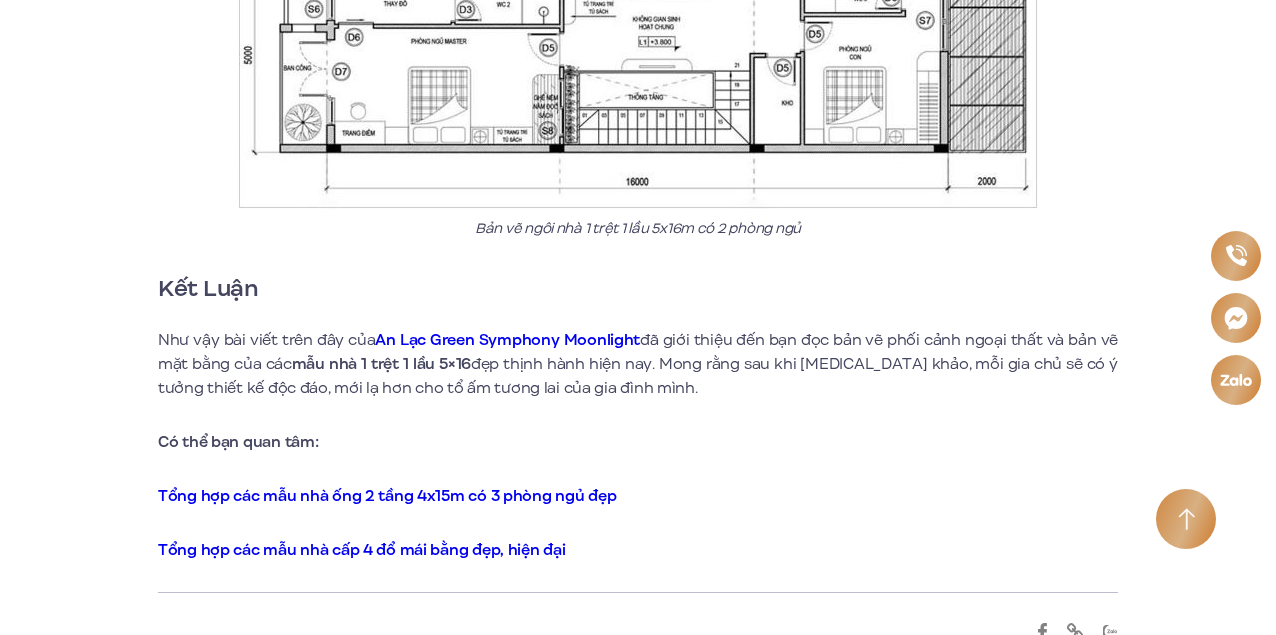 scroll, scrollTop: 19266, scrollLeft: 0, axis: vertical 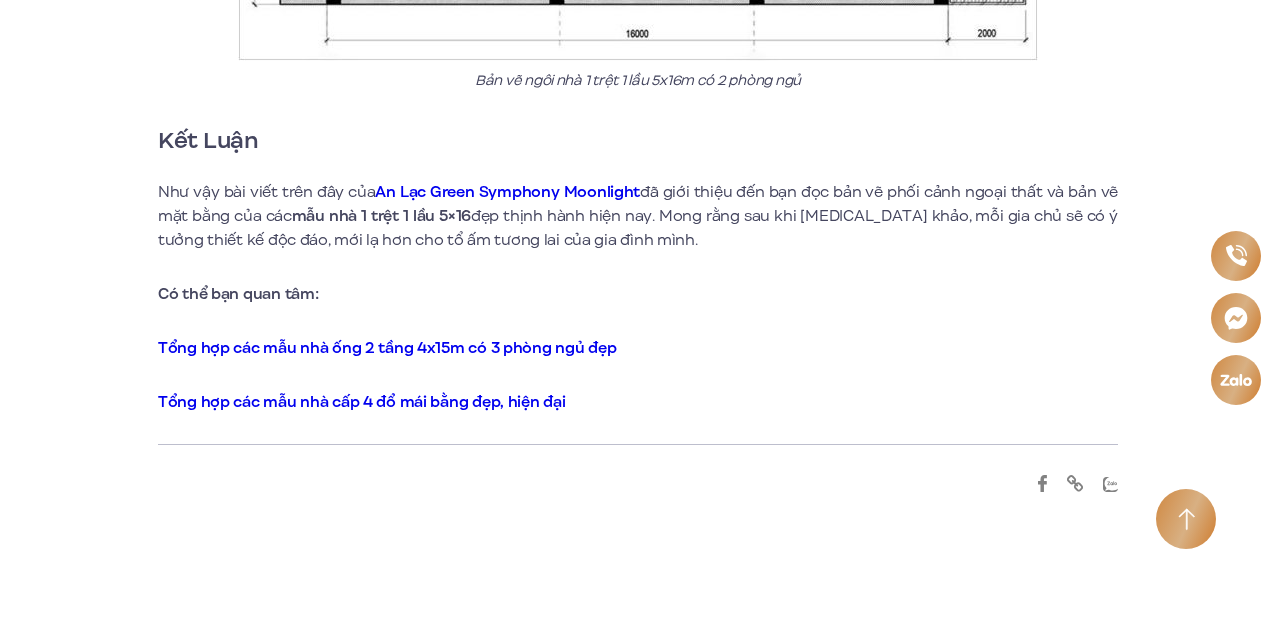 click on "Tổng hợp các mẫu nhà cấp 4 đổ mái bằng đẹp, hiện đại" at bounding box center [361, 402] 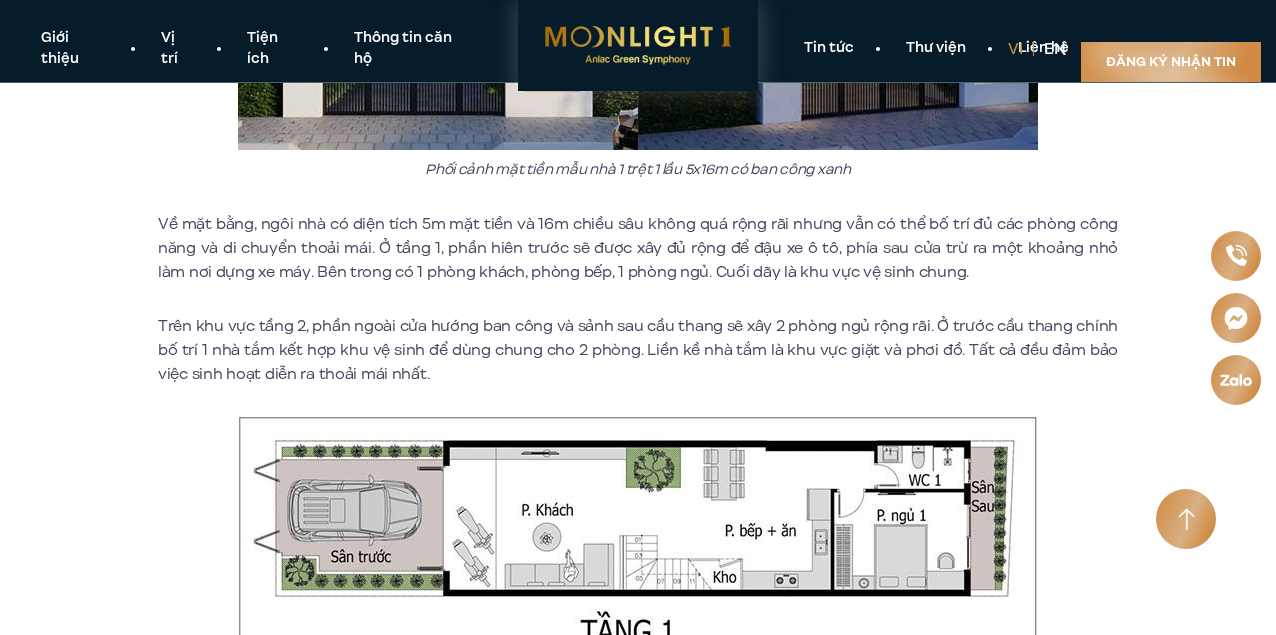 scroll, scrollTop: 0, scrollLeft: 0, axis: both 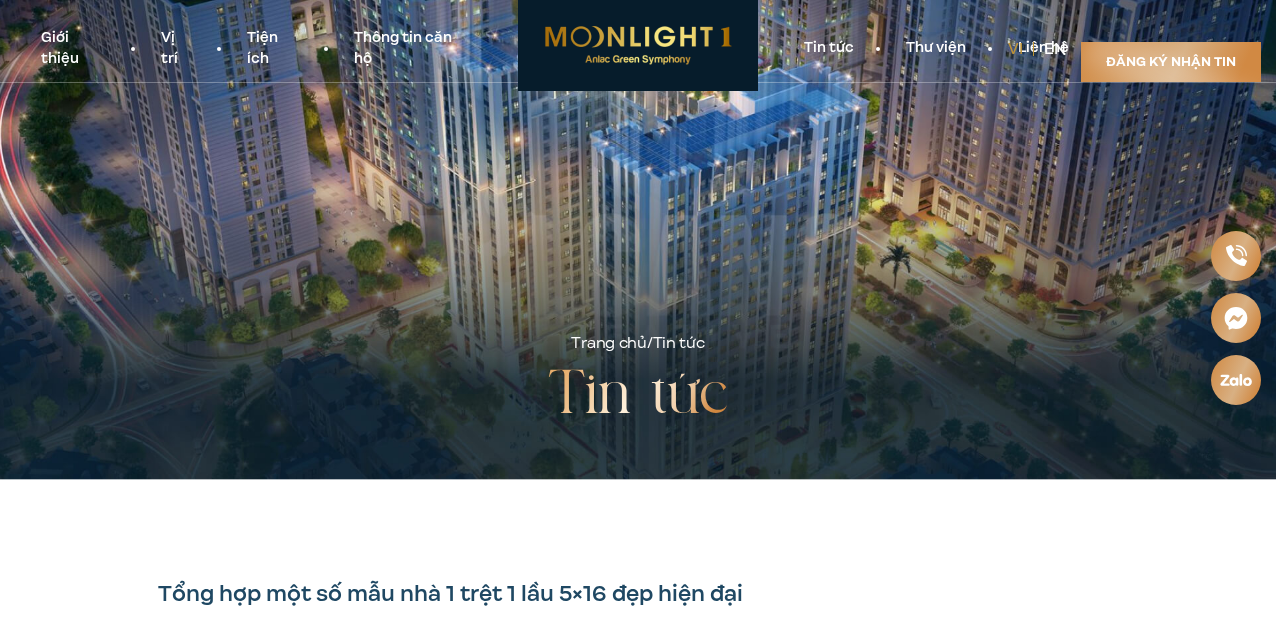 click on "Thư viện" at bounding box center [936, 48] 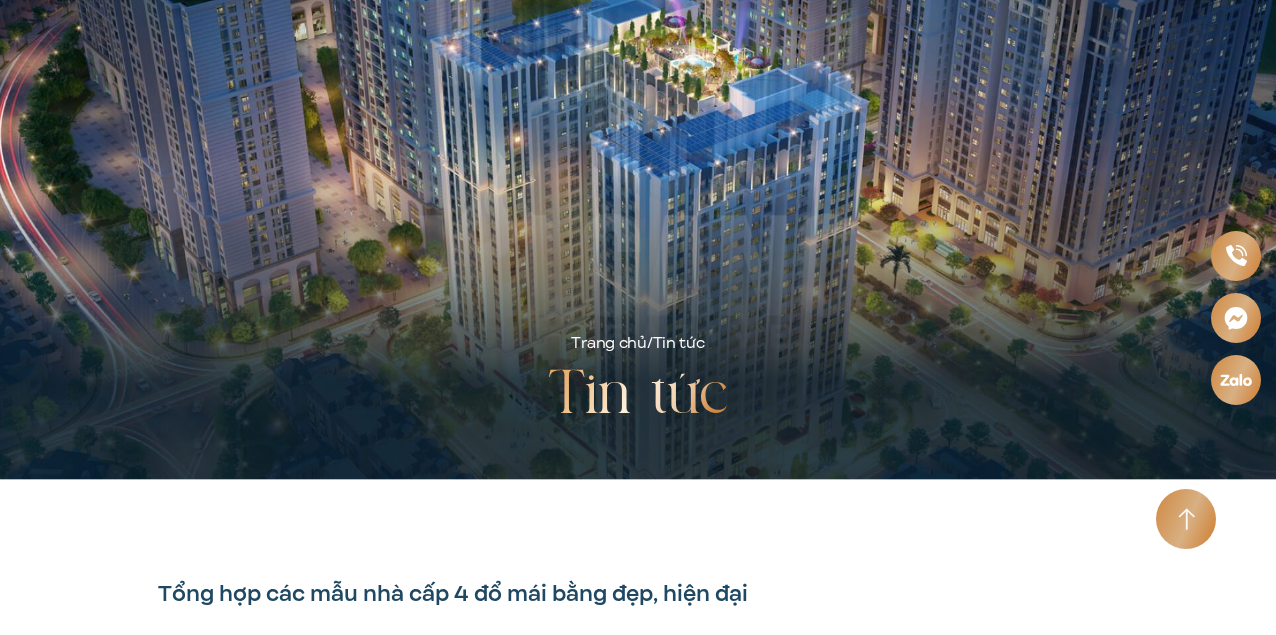 scroll, scrollTop: 334, scrollLeft: 0, axis: vertical 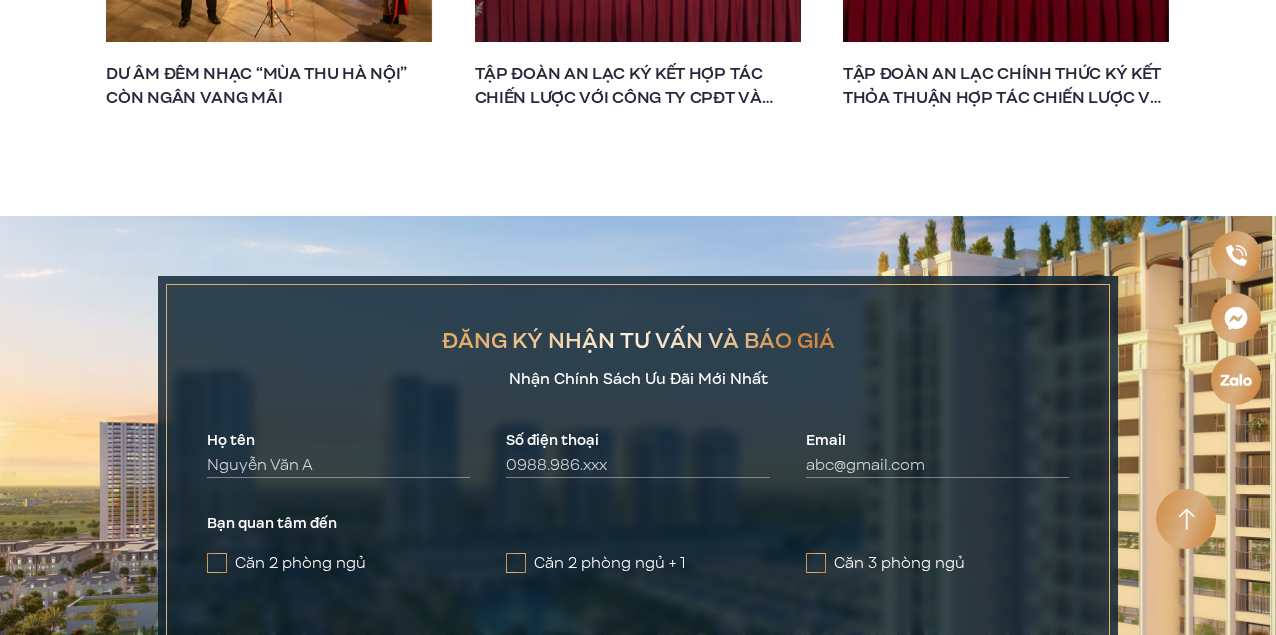 click on "Tin tức liên quan
01. 58
DƯ ÂM ĐÊM NHẠC “MÙA THU HÀ NỘI” CÒN NGÂN VANG MÃI" at bounding box center [638, -114] 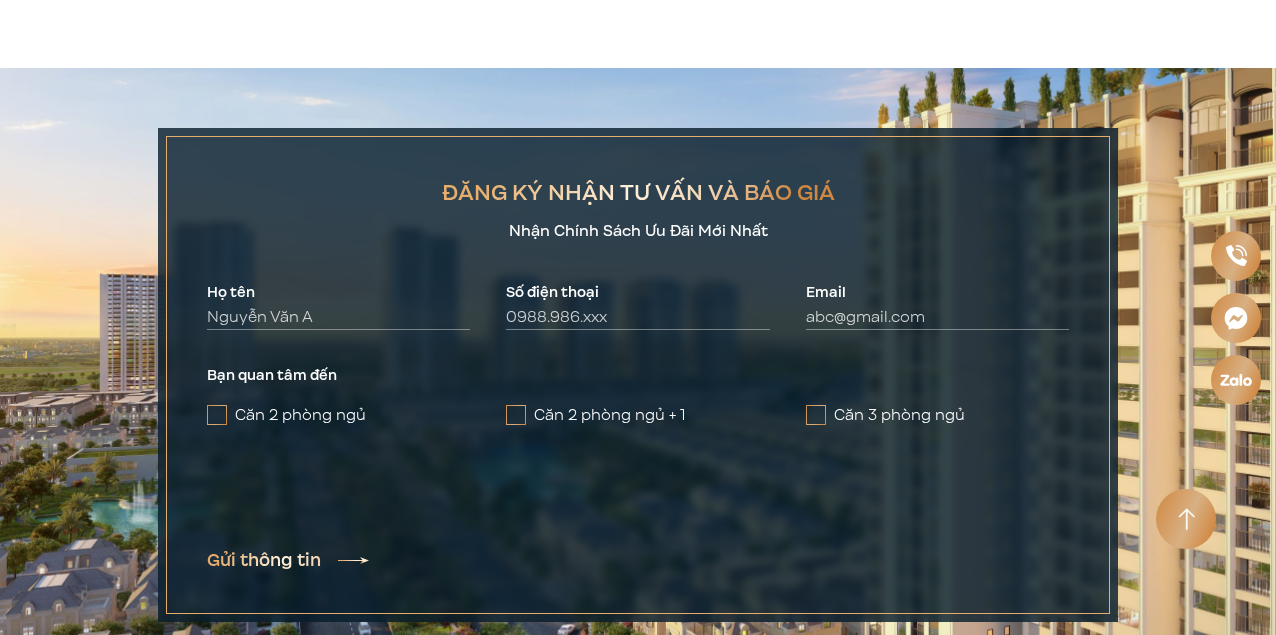 scroll, scrollTop: 19800, scrollLeft: 0, axis: vertical 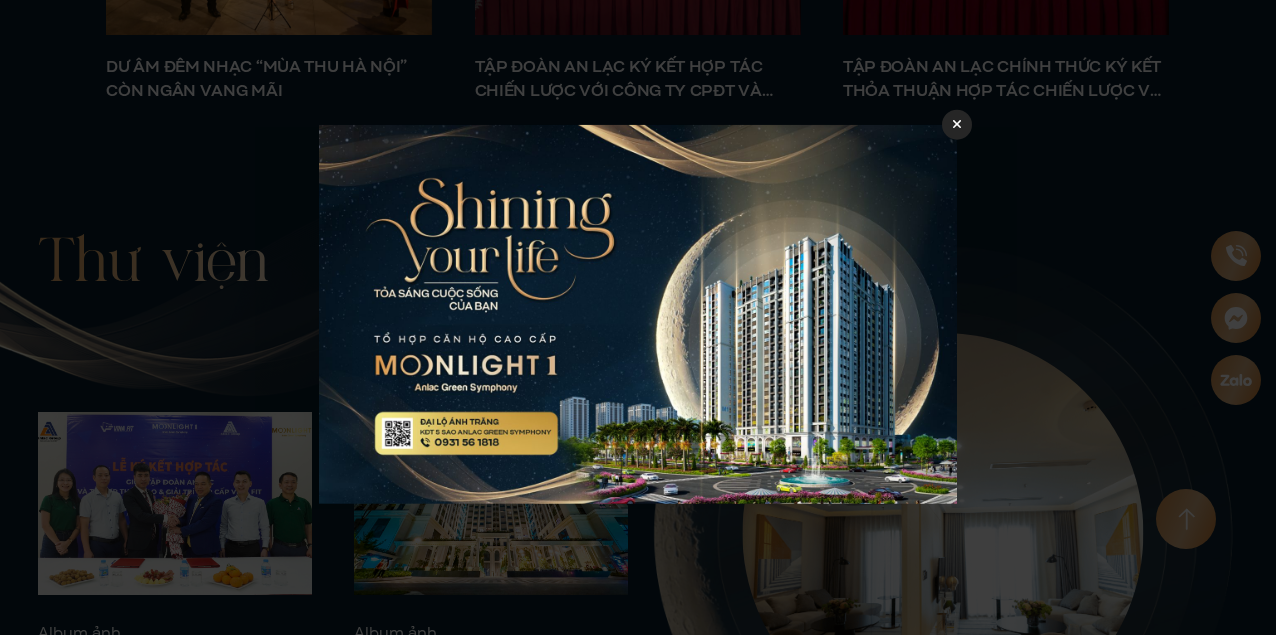 click 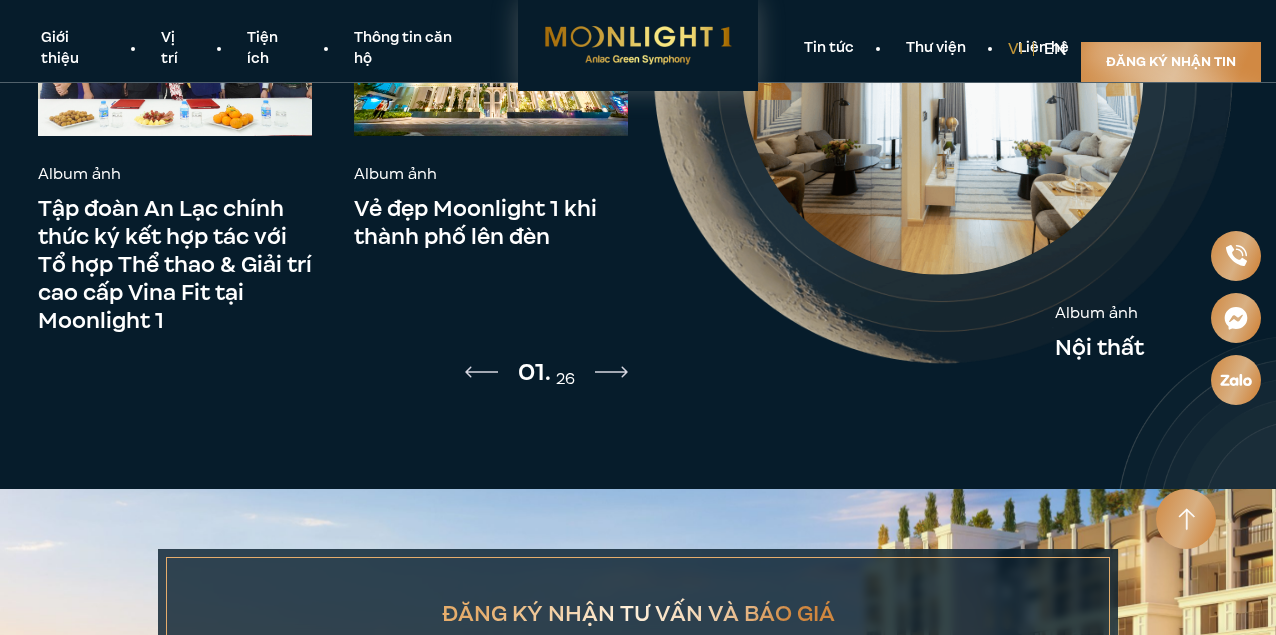 scroll, scrollTop: 6782, scrollLeft: 0, axis: vertical 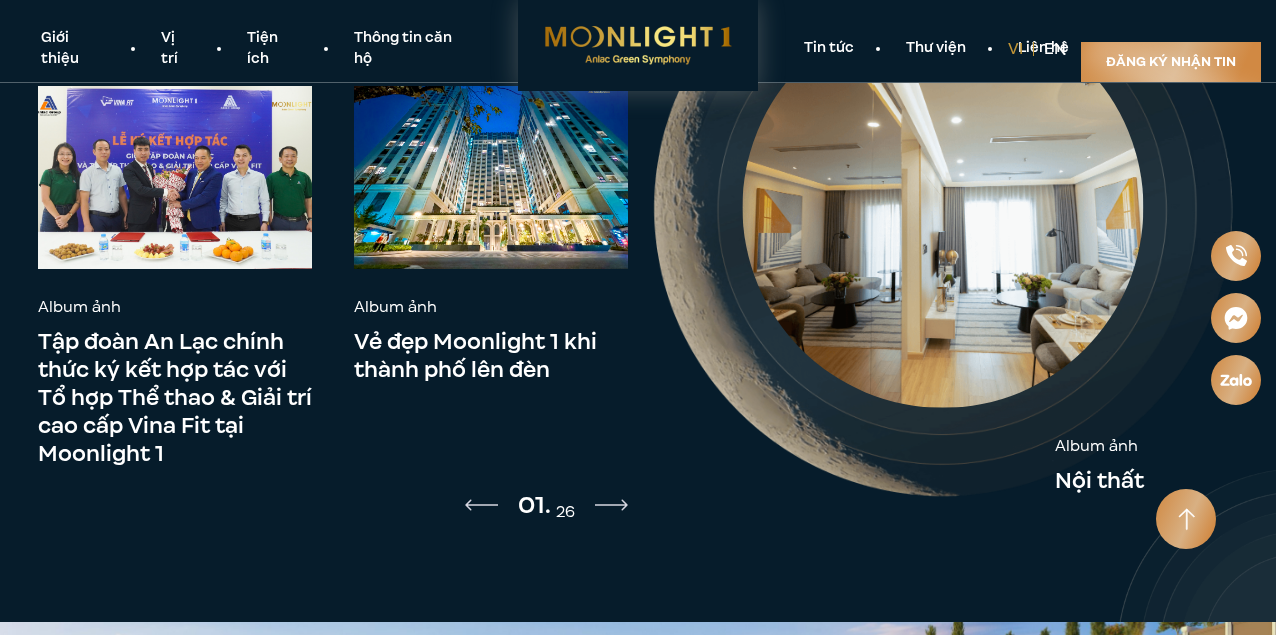 click on "Tiện ích" at bounding box center [274, 49] 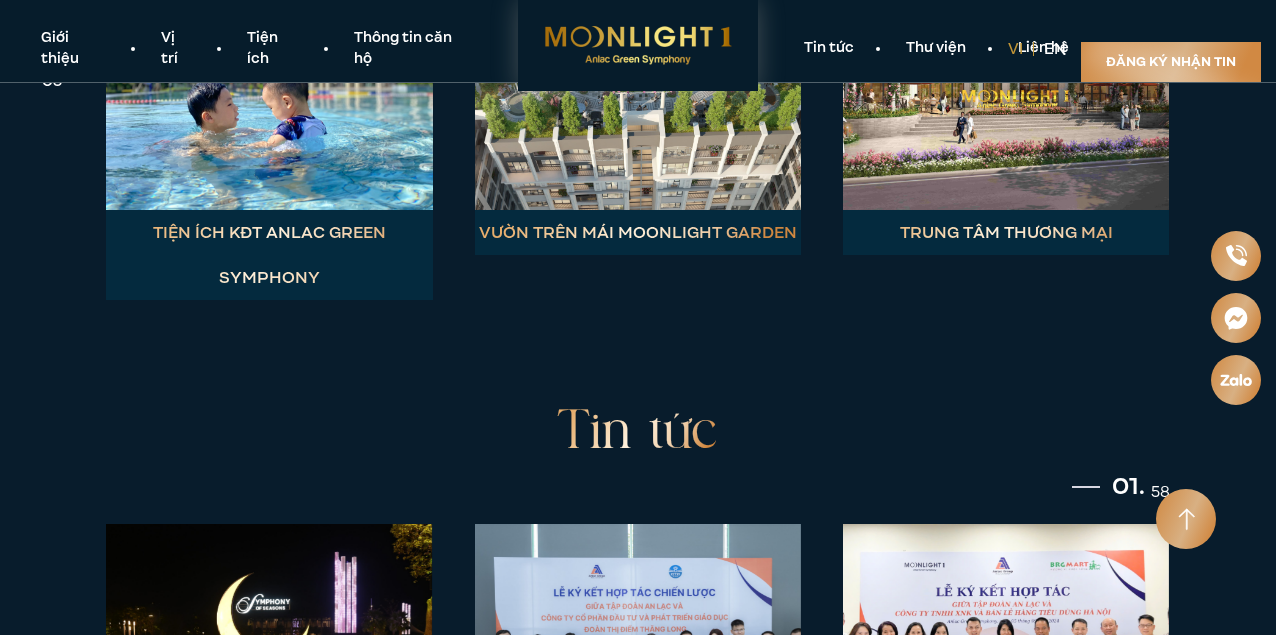scroll, scrollTop: 5242, scrollLeft: 0, axis: vertical 